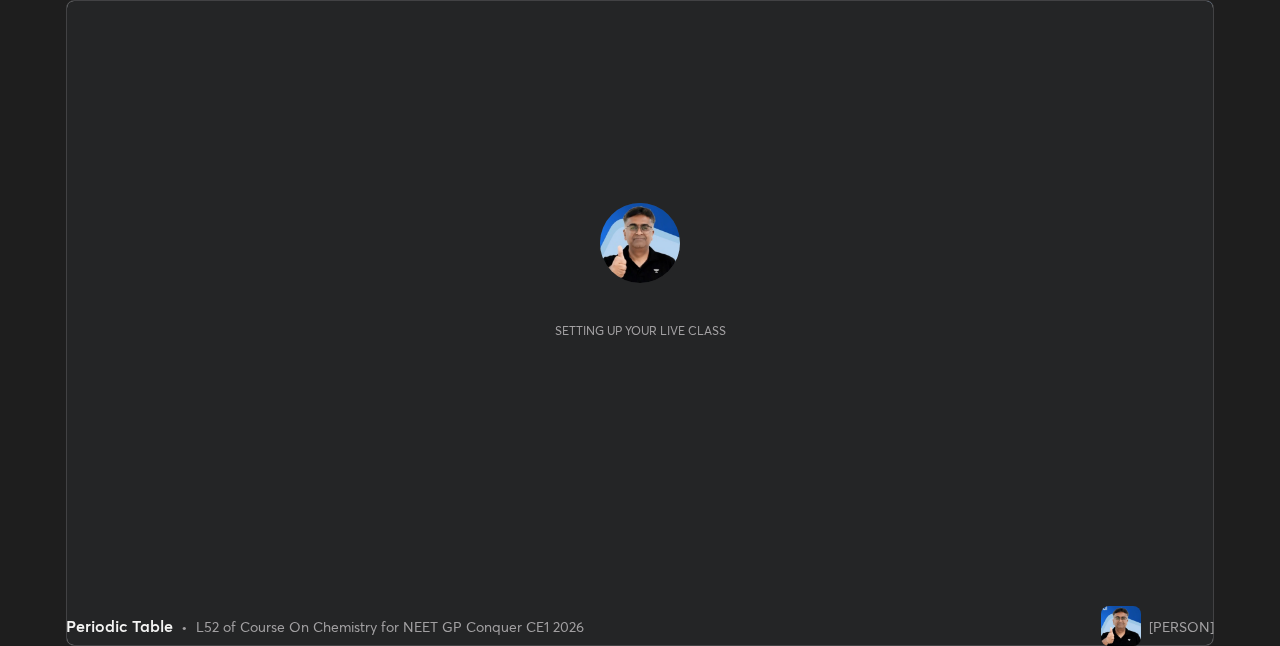 scroll, scrollTop: 0, scrollLeft: 0, axis: both 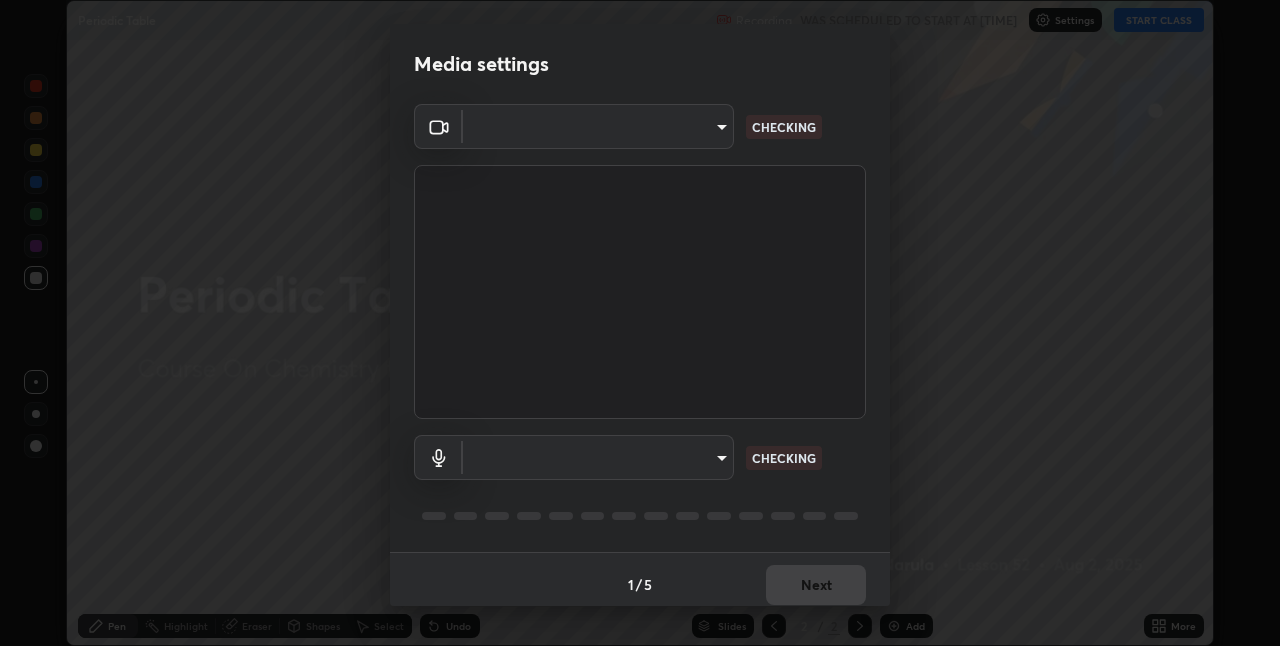 type on "bceb0d39e59d1d39637426b33c08aaa7dd42d03aa0ac193b5e2a50f4191d10bf" 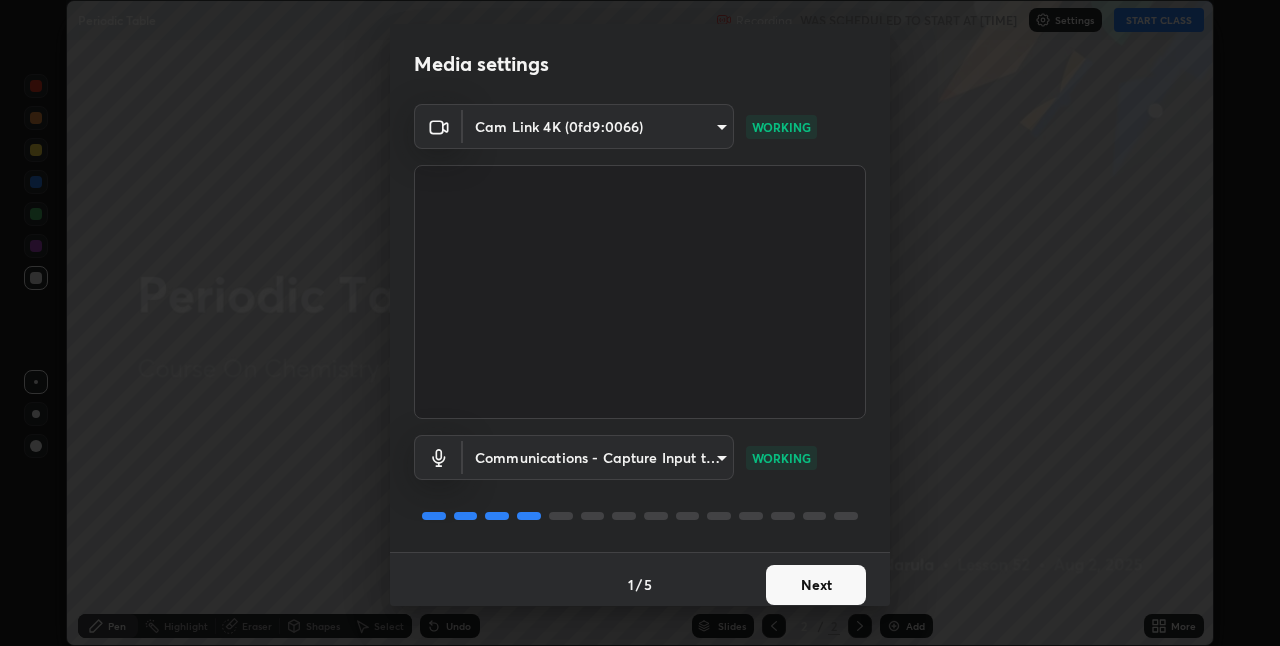 click on "Next" at bounding box center (816, 585) 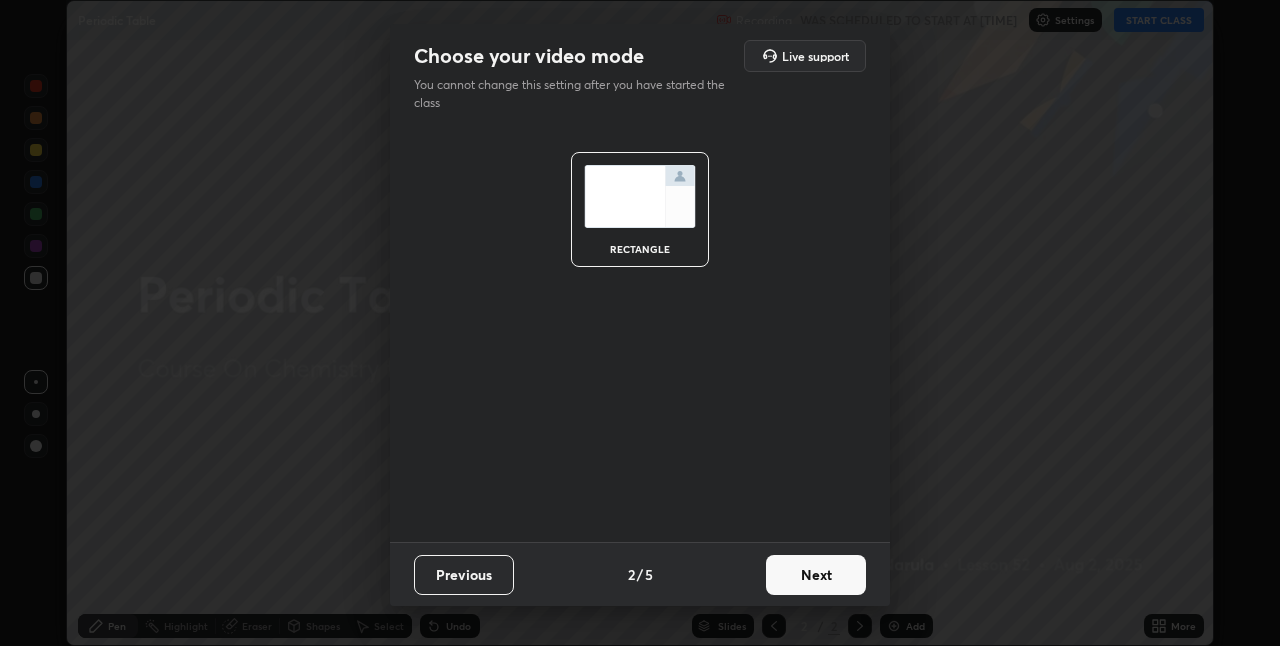 click on "Next" at bounding box center [816, 575] 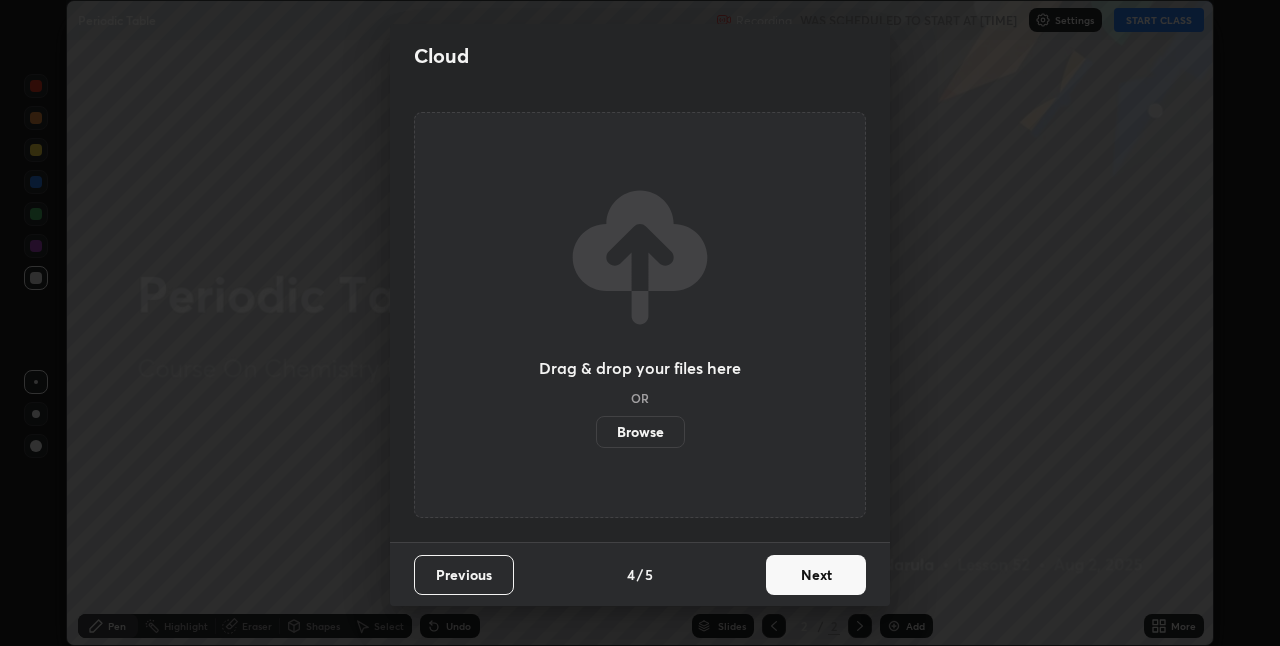 click on "Next" at bounding box center [816, 575] 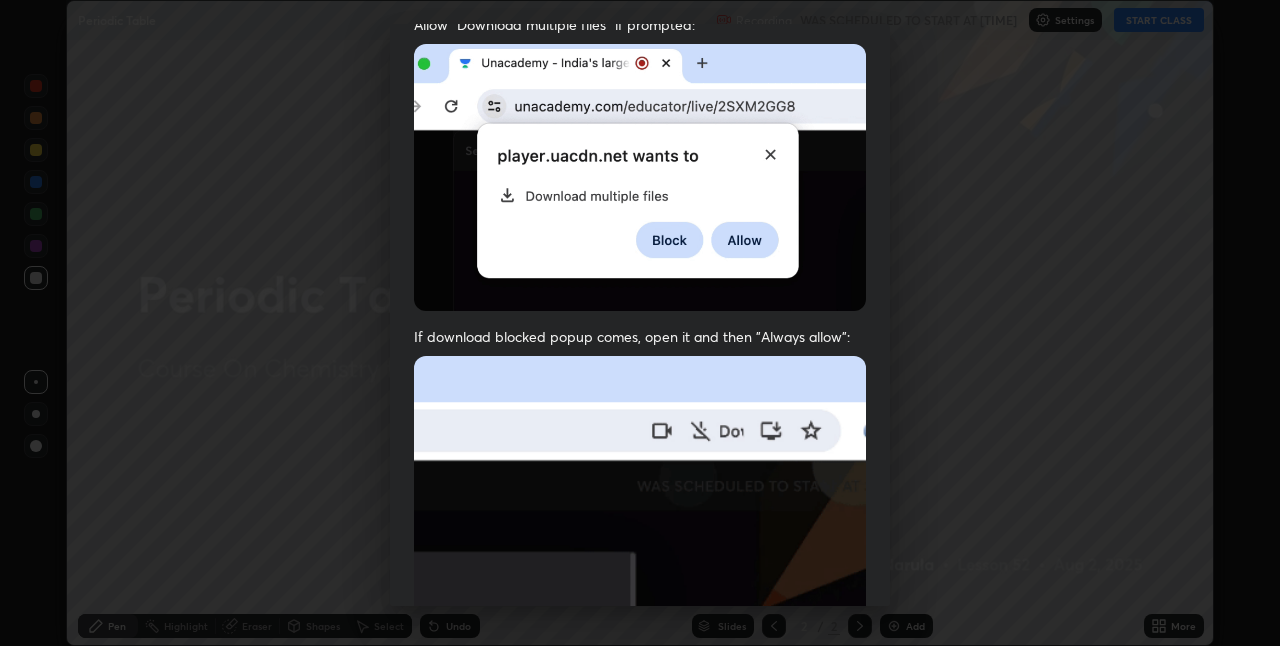 scroll, scrollTop: 418, scrollLeft: 0, axis: vertical 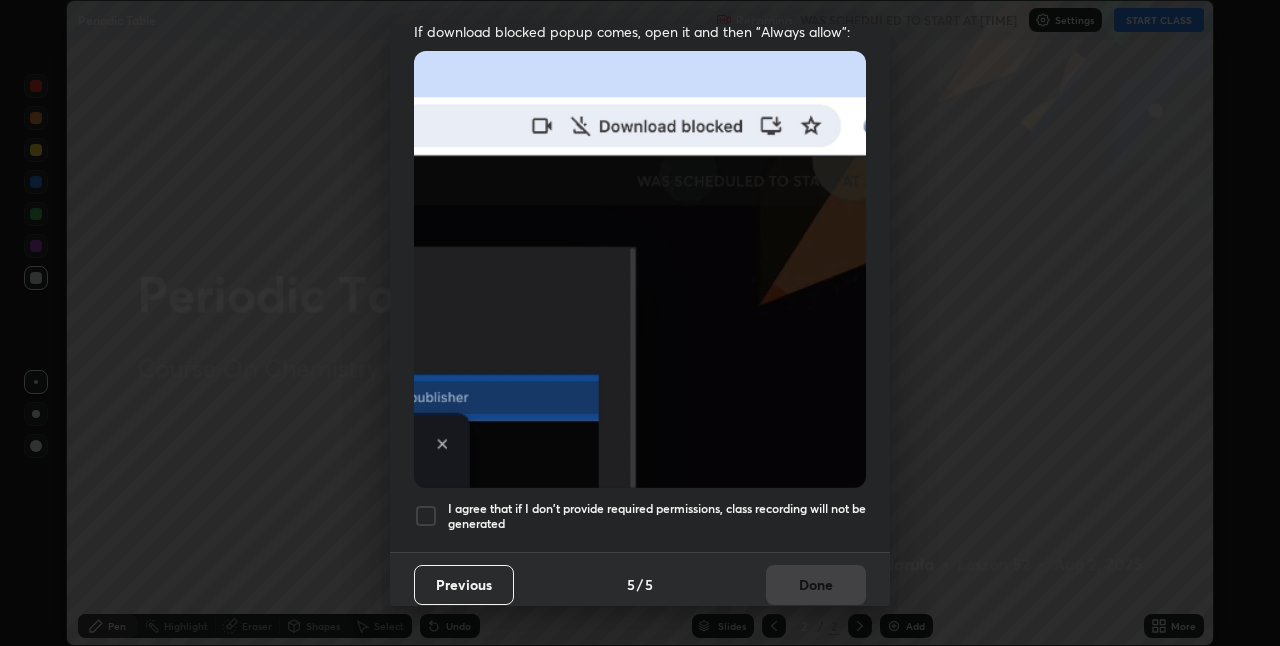 click at bounding box center (426, 516) 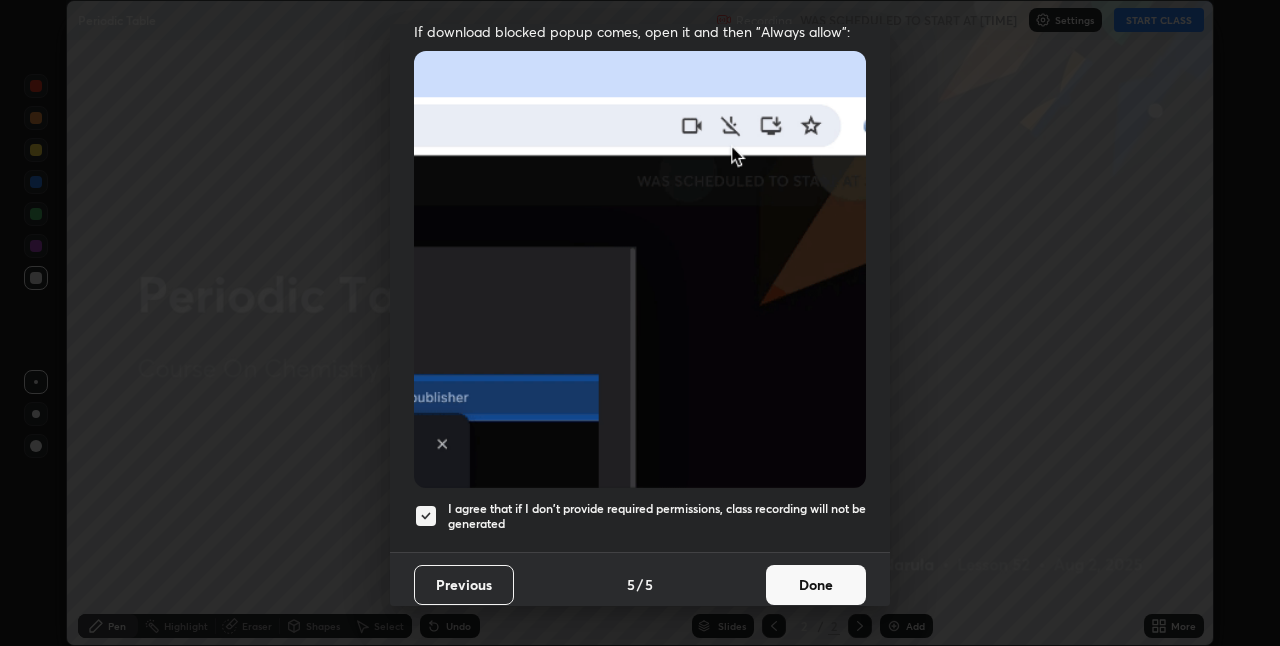 click on "Done" at bounding box center (816, 585) 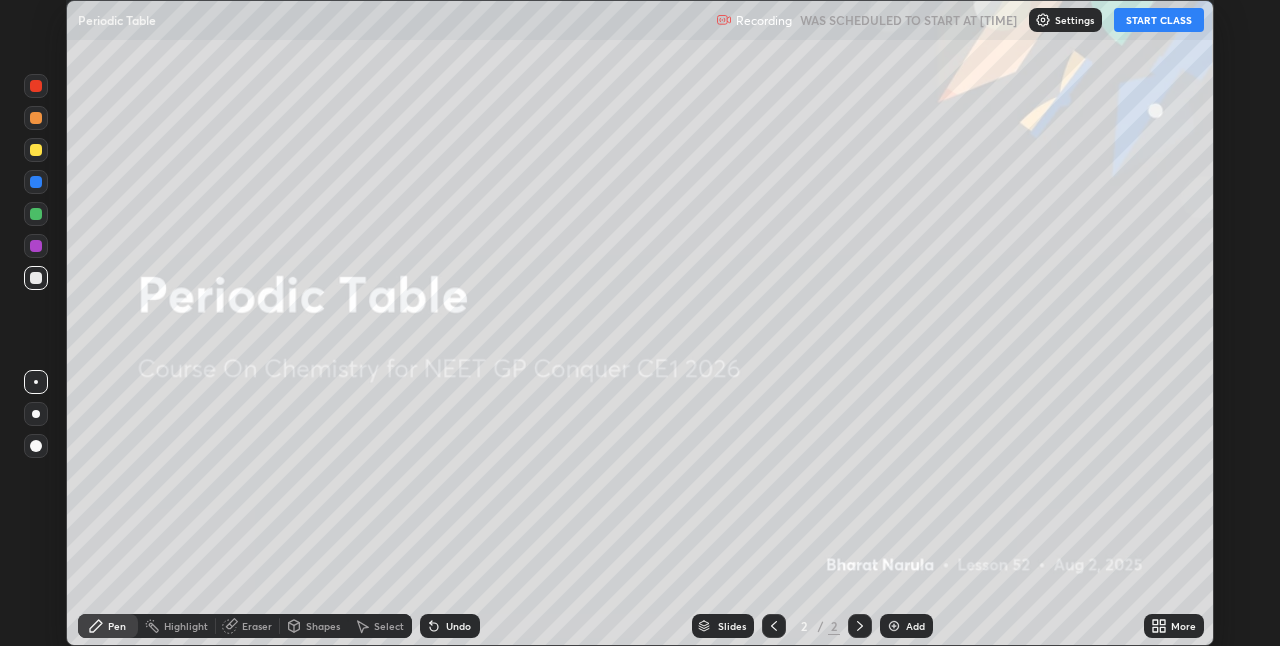 click at bounding box center [894, 626] 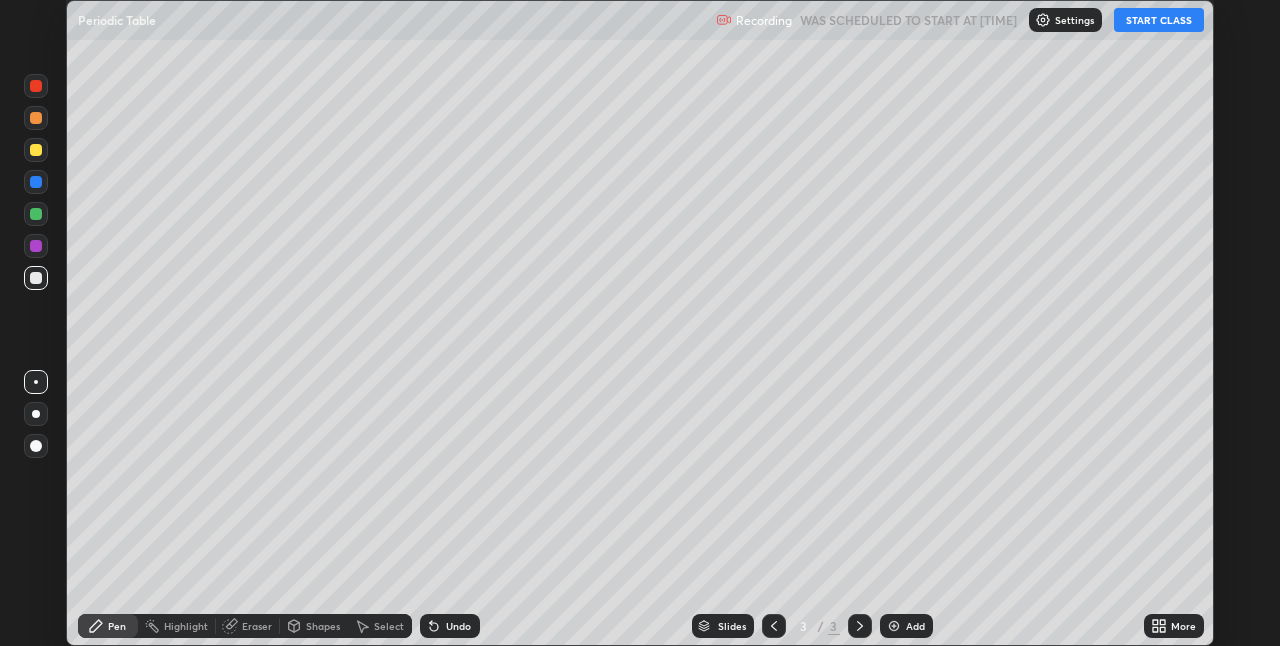 click on "START CLASS" at bounding box center (1159, 20) 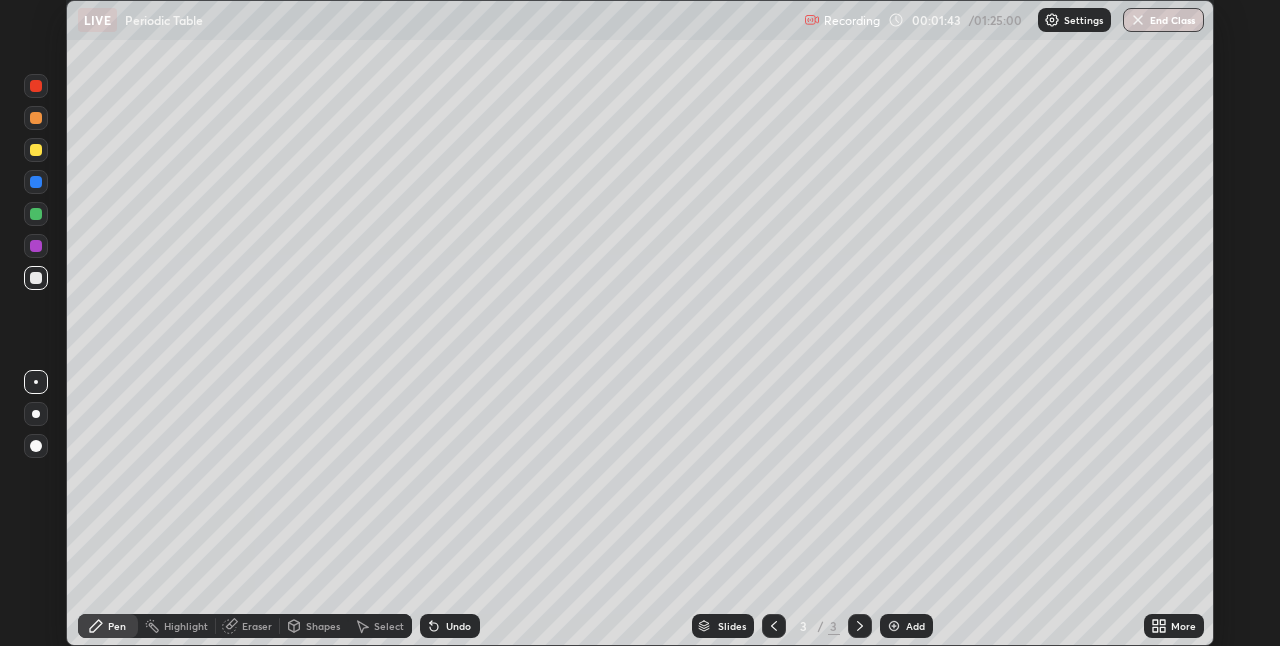 click at bounding box center [36, 414] 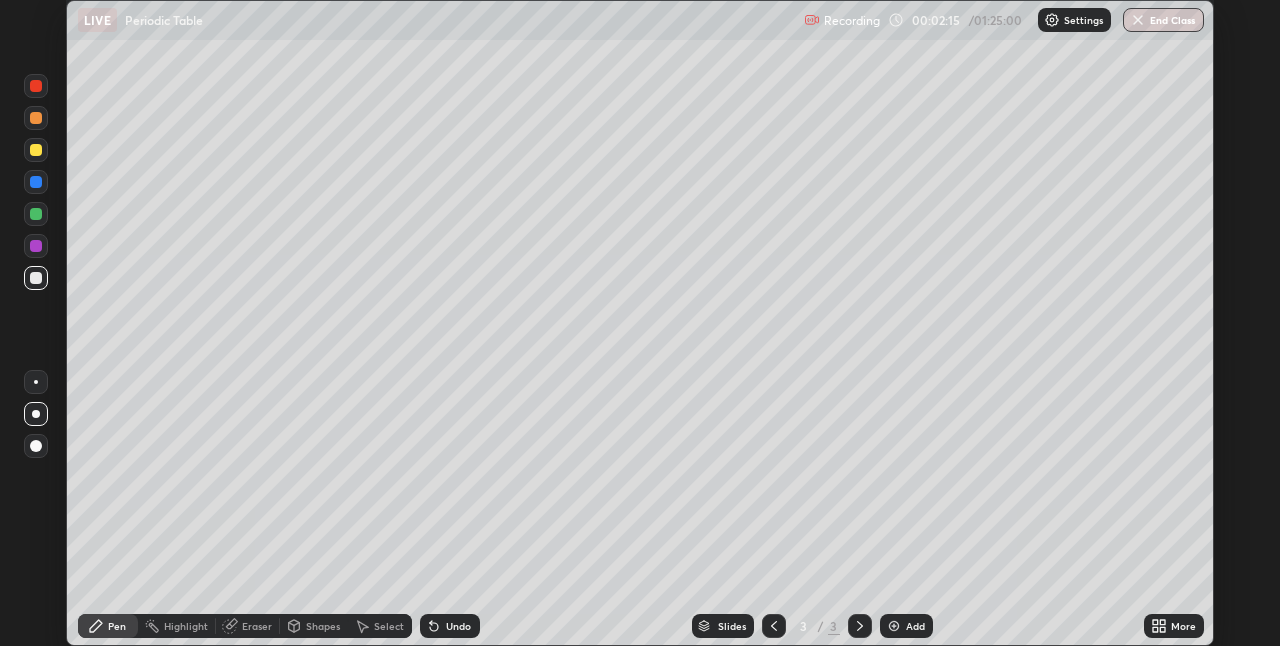 click on "Undo" at bounding box center [458, 626] 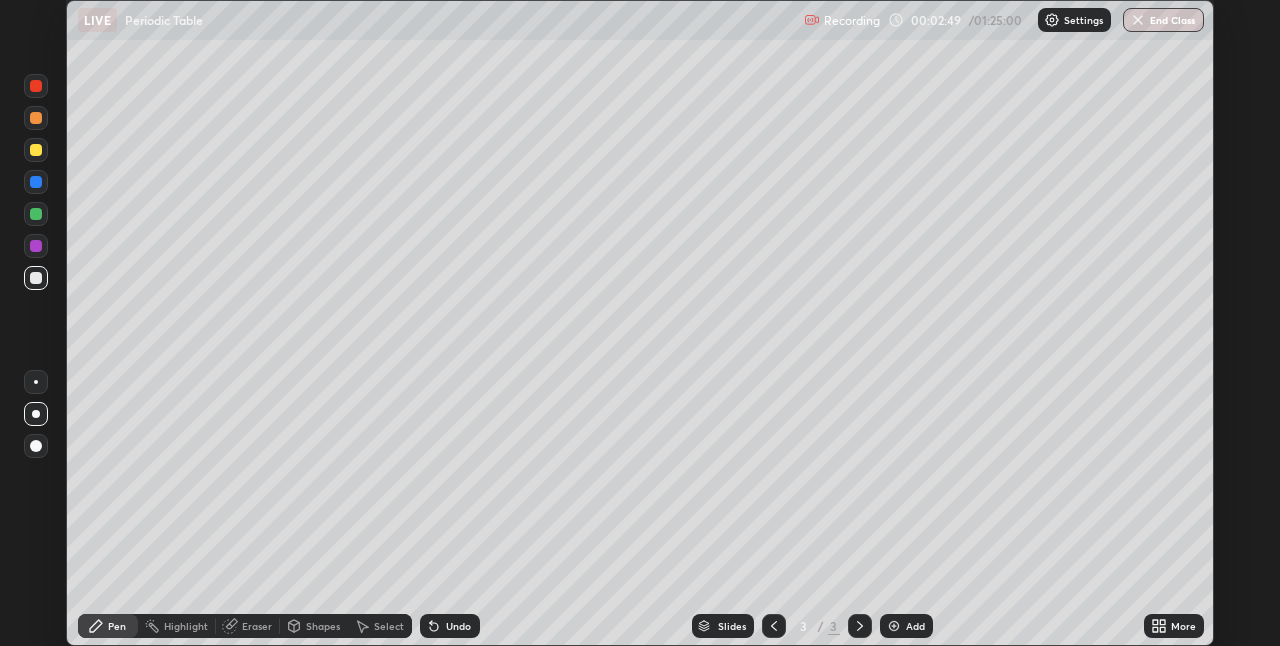 click 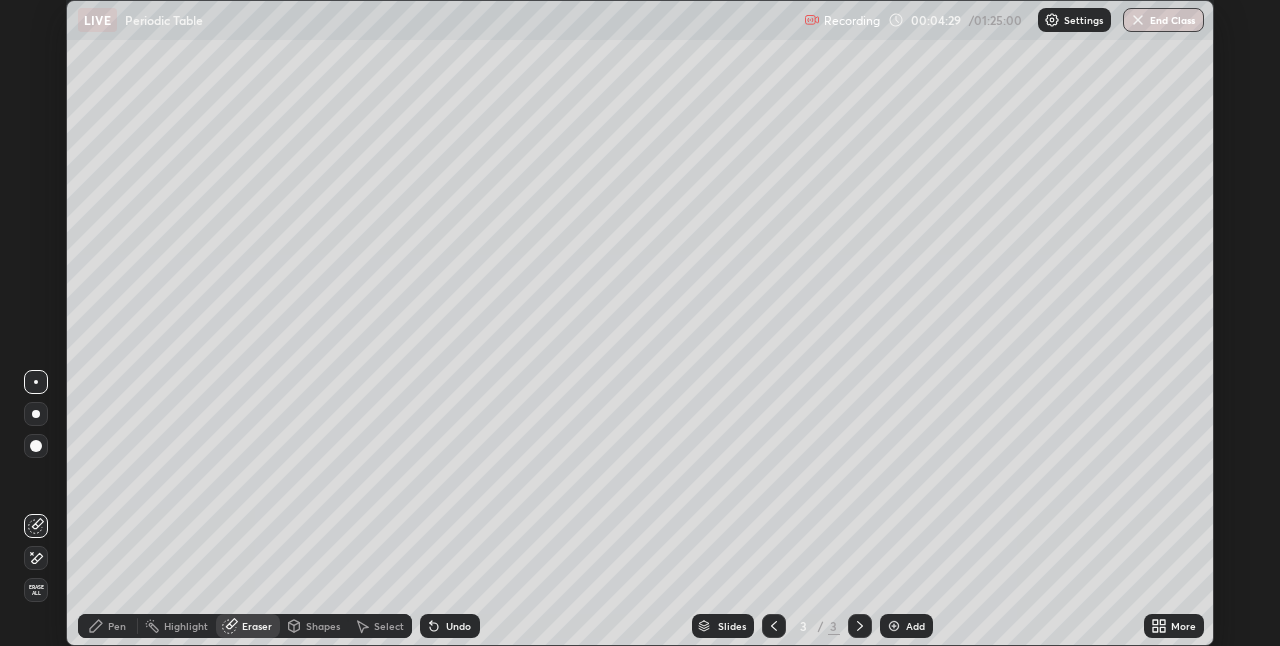 click on "Pen" at bounding box center [108, 626] 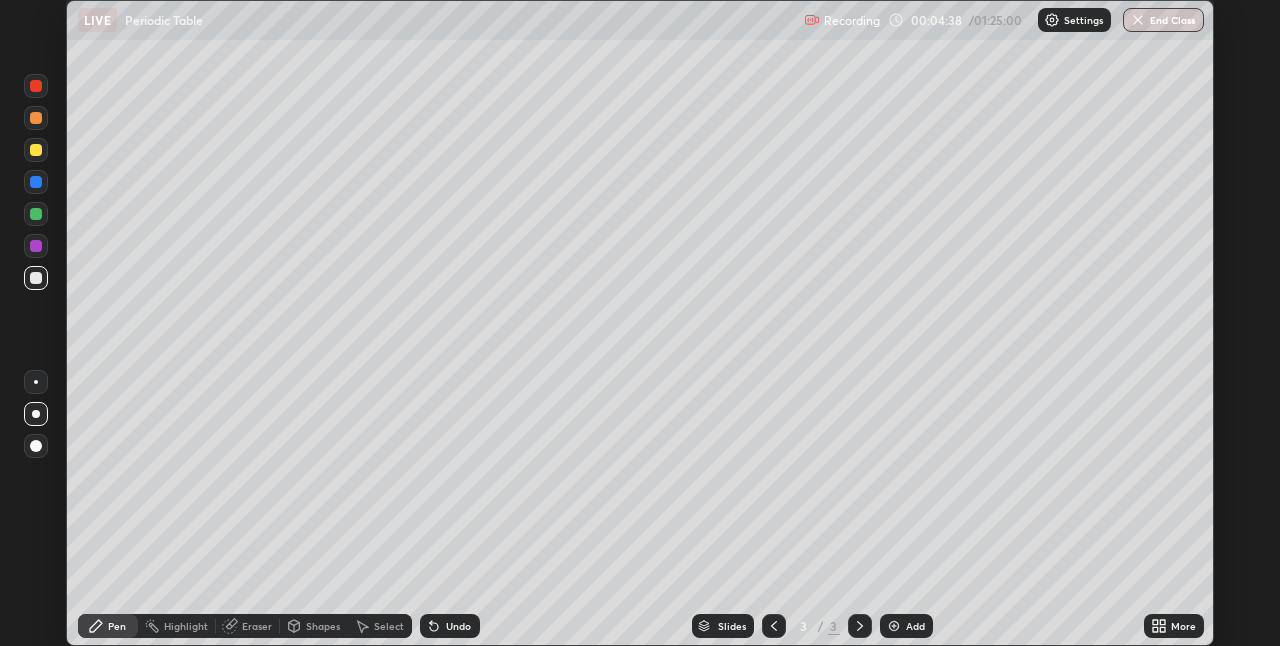 click at bounding box center (36, 150) 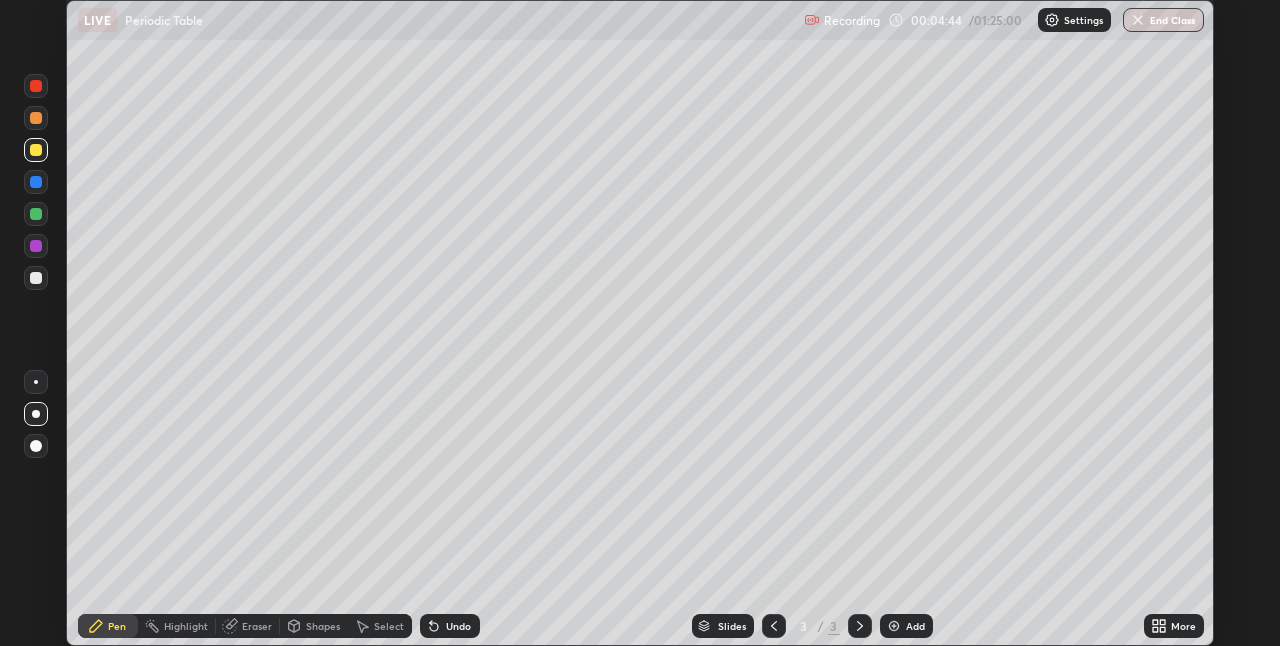 click on "Eraser" at bounding box center (257, 626) 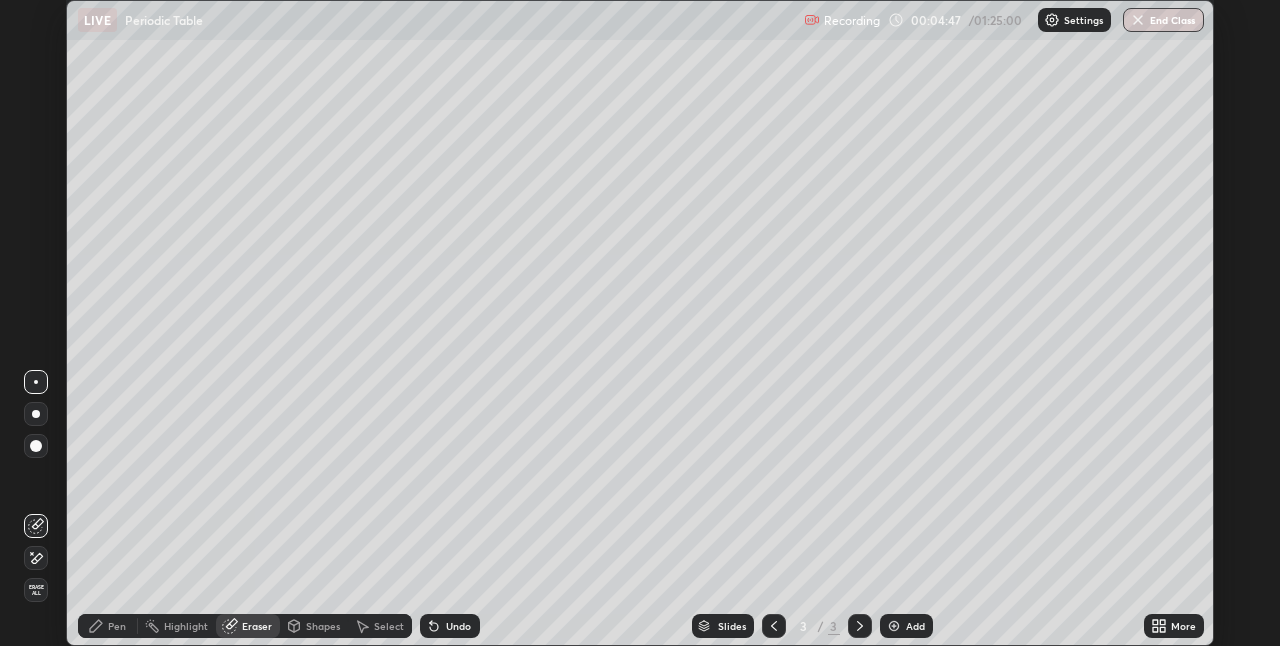 click on "Pen" at bounding box center [117, 626] 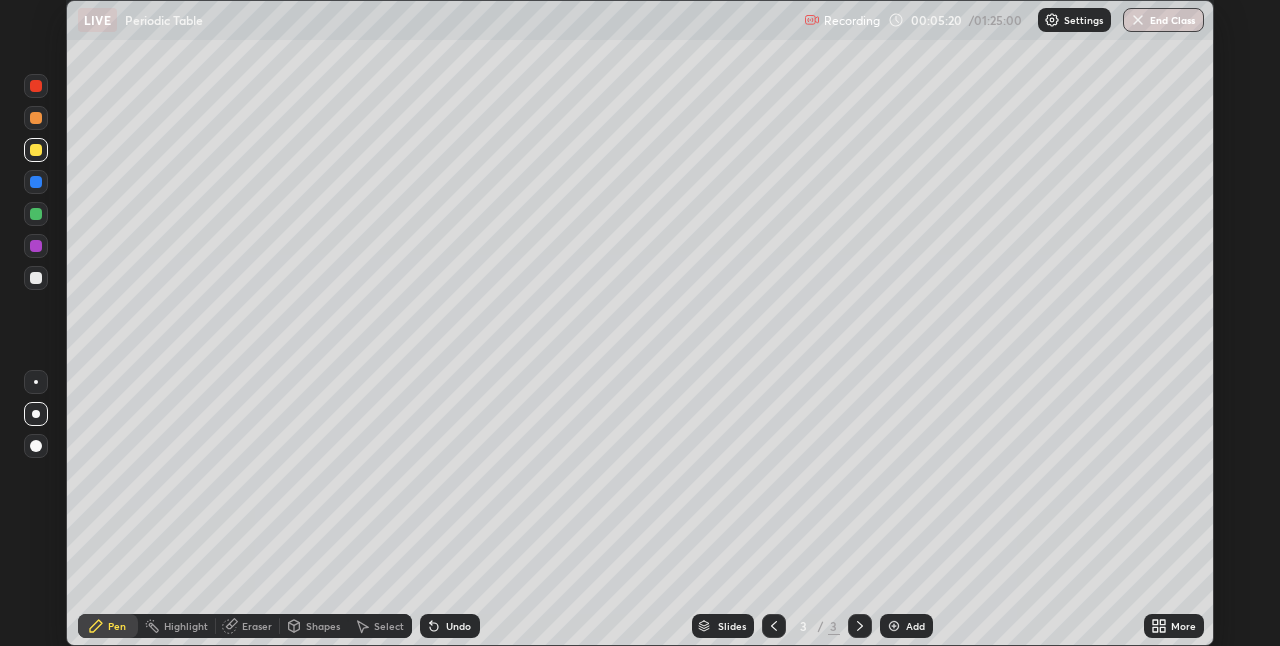 click on "Eraser" at bounding box center (248, 626) 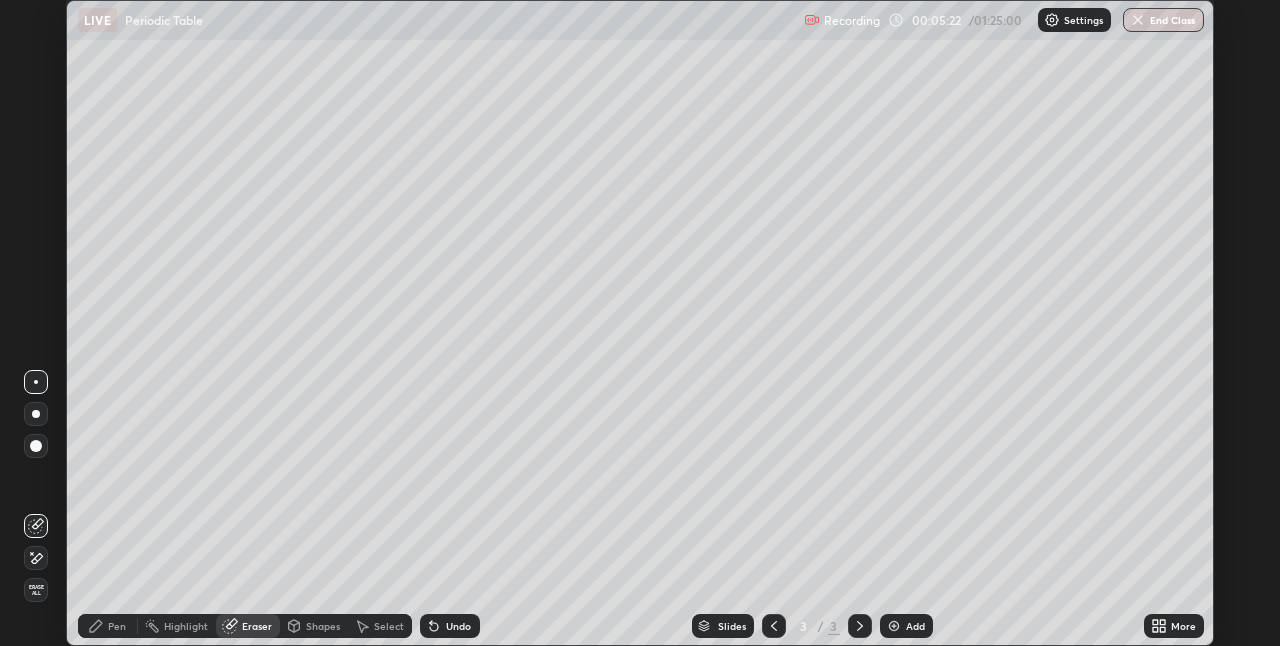 click on "Pen" at bounding box center [108, 626] 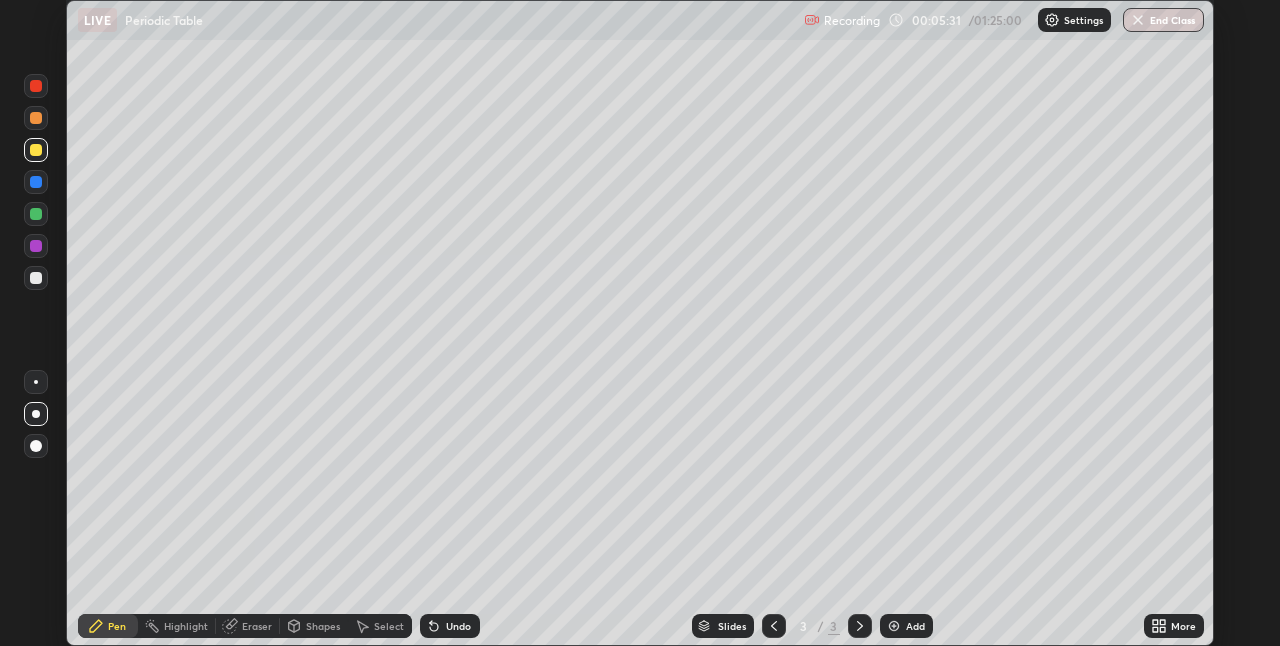click on "Eraser" at bounding box center (257, 626) 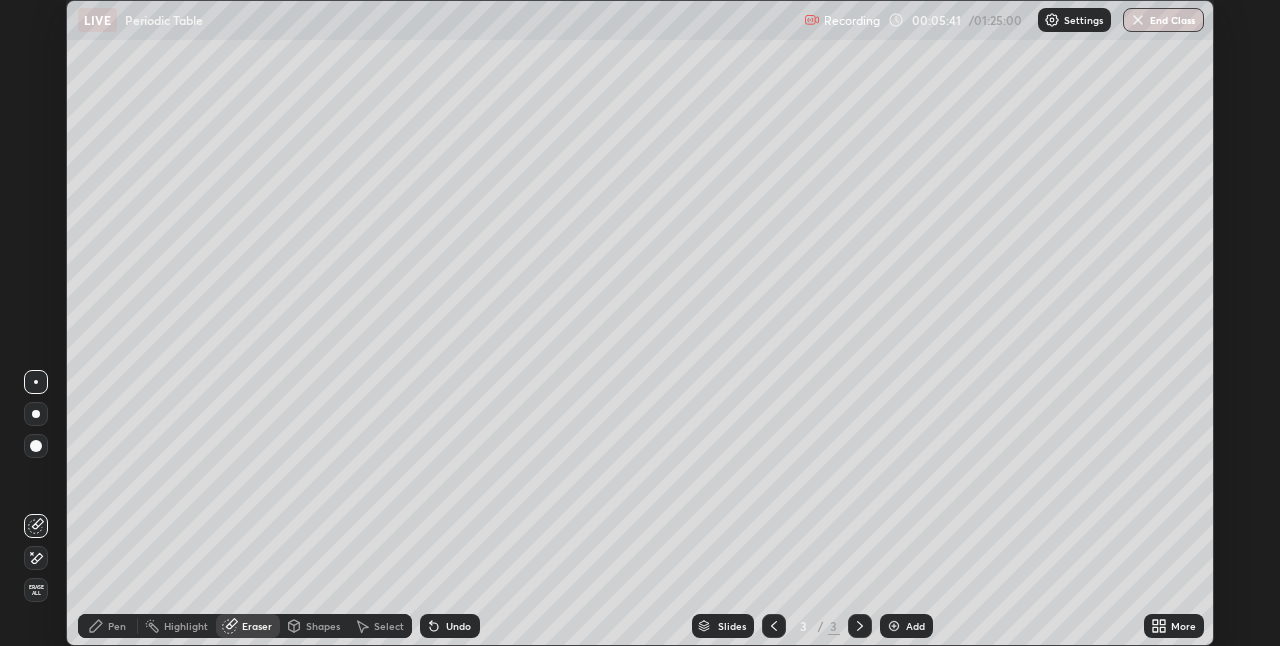 click on "Pen" at bounding box center (117, 626) 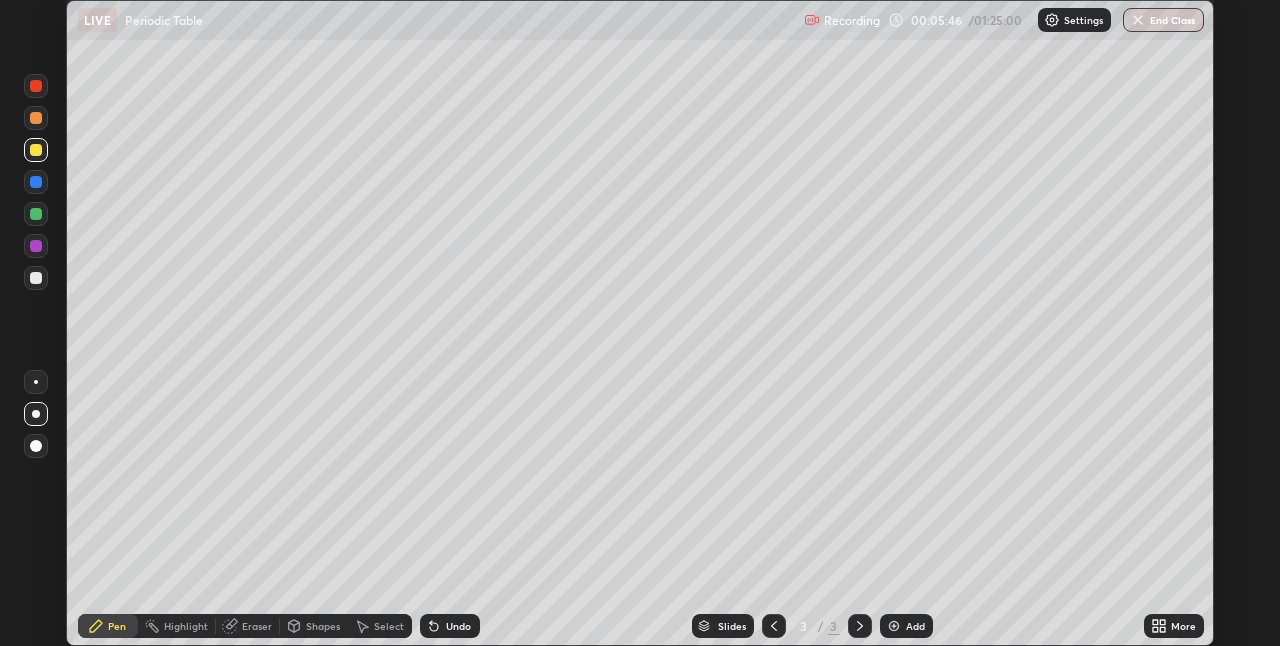 click on "Eraser" at bounding box center [248, 626] 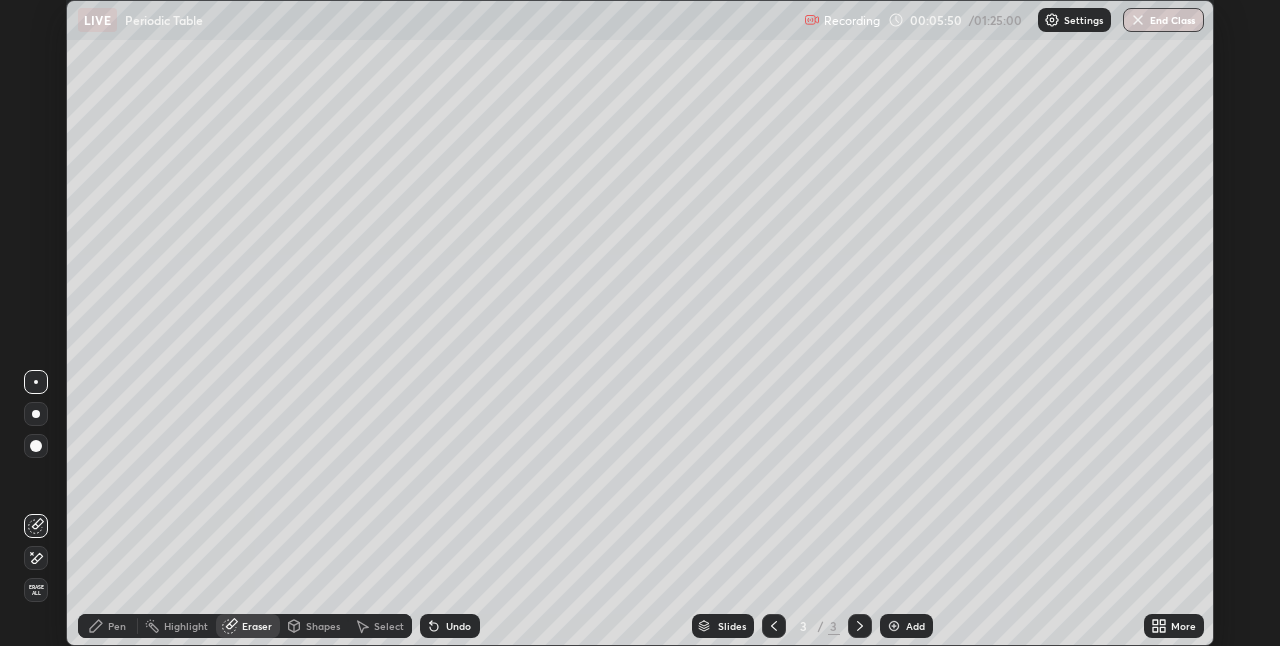 click on "Pen" at bounding box center [117, 626] 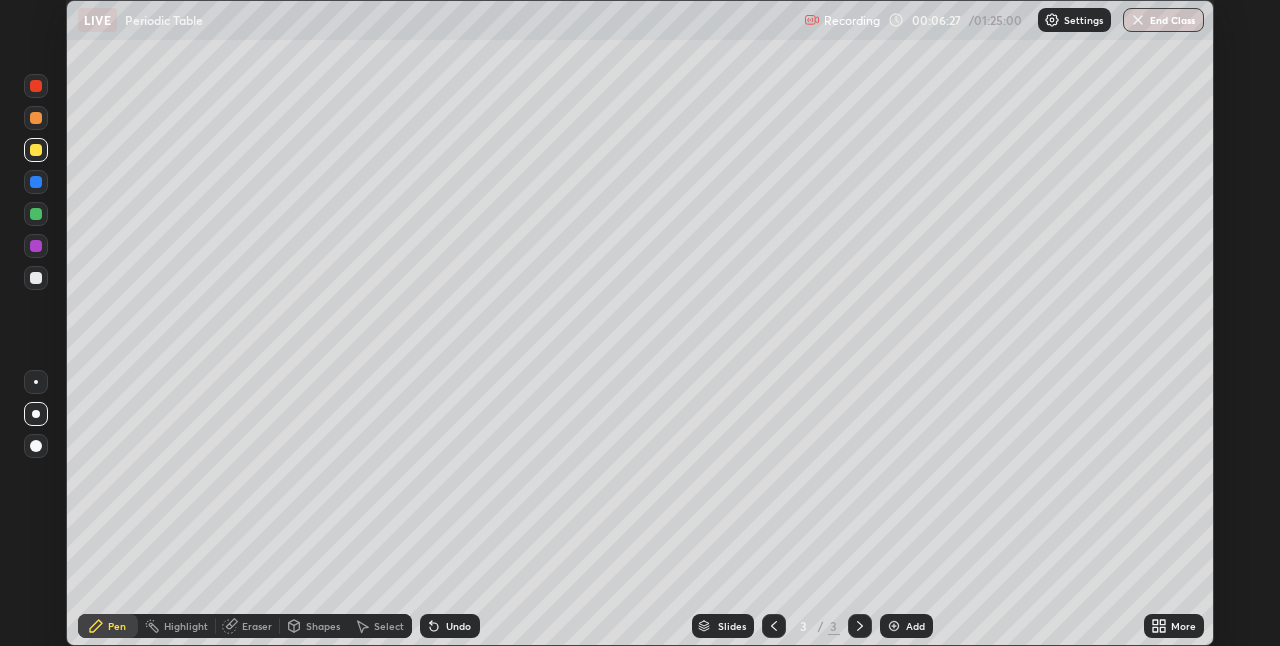 click 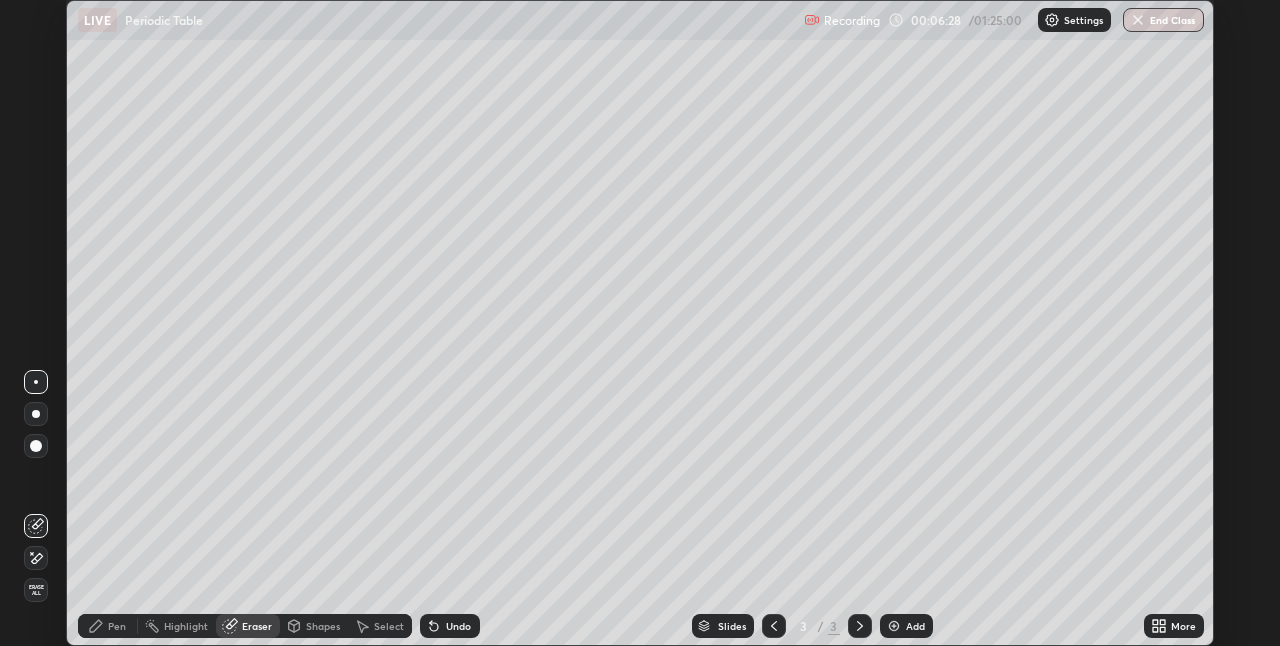 click on "Pen" at bounding box center (117, 626) 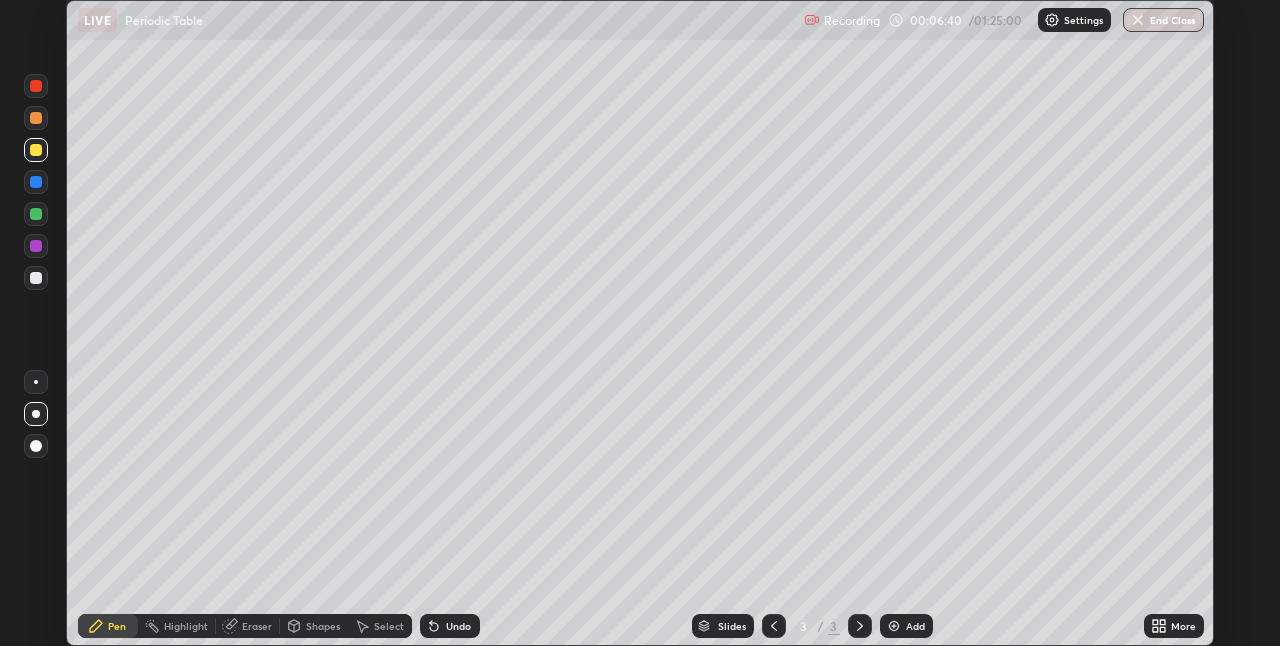 click 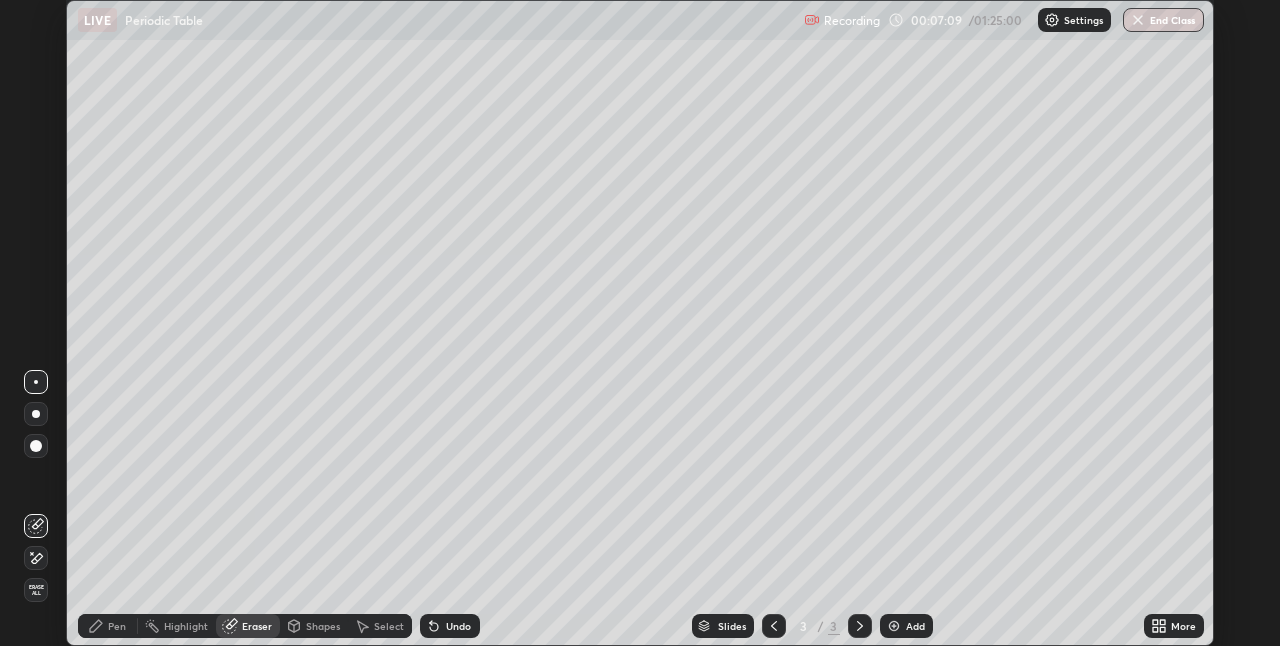 click on "Pen" at bounding box center (117, 626) 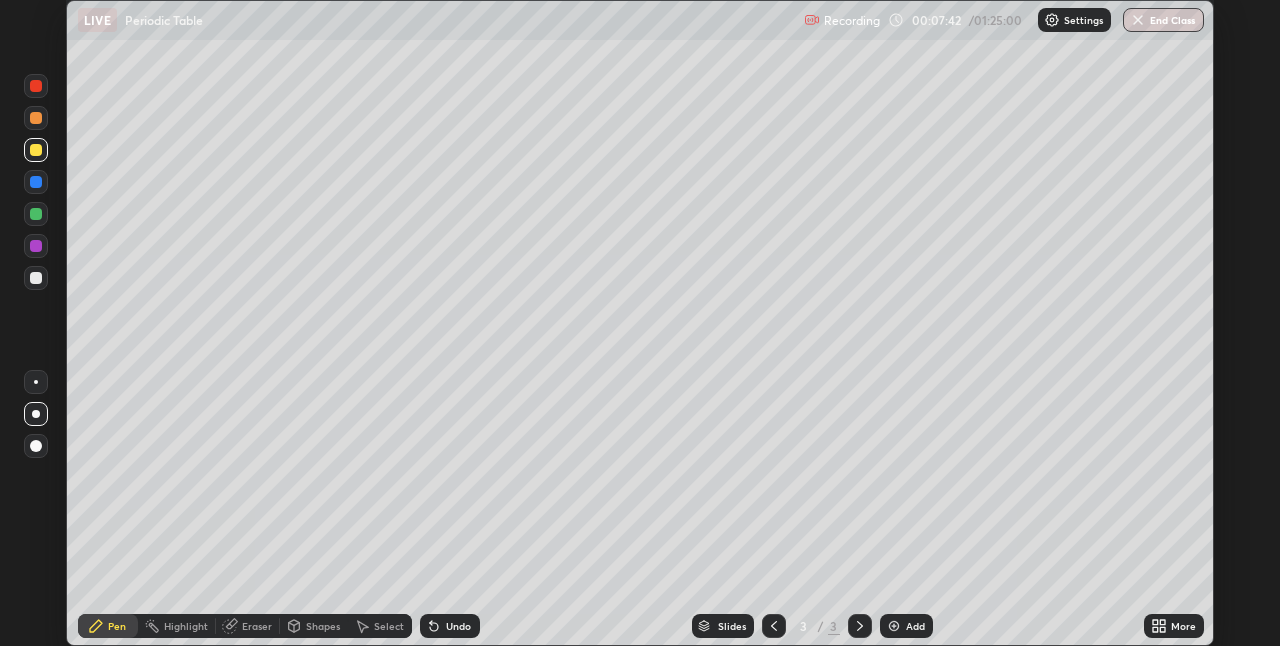 click on "Eraser" at bounding box center [257, 626] 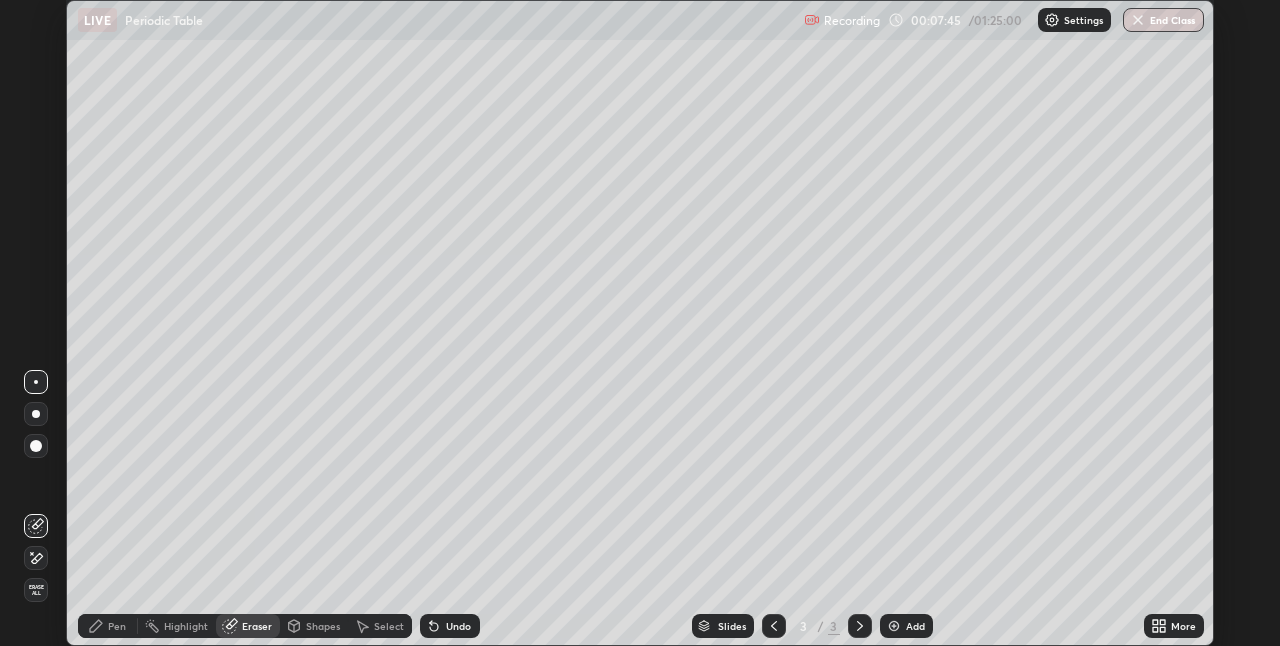 click on "Select" at bounding box center (389, 626) 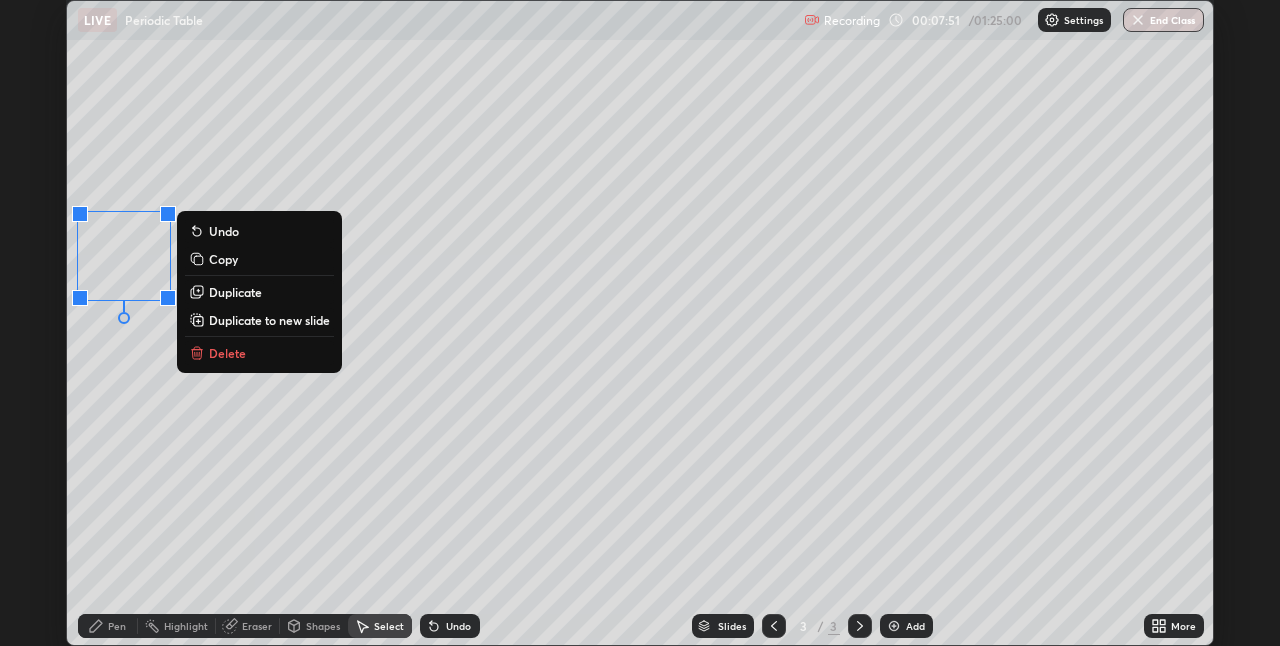 click on "0 ° Undo Copy Duplicate Duplicate to new slide Delete" at bounding box center (640, 323) 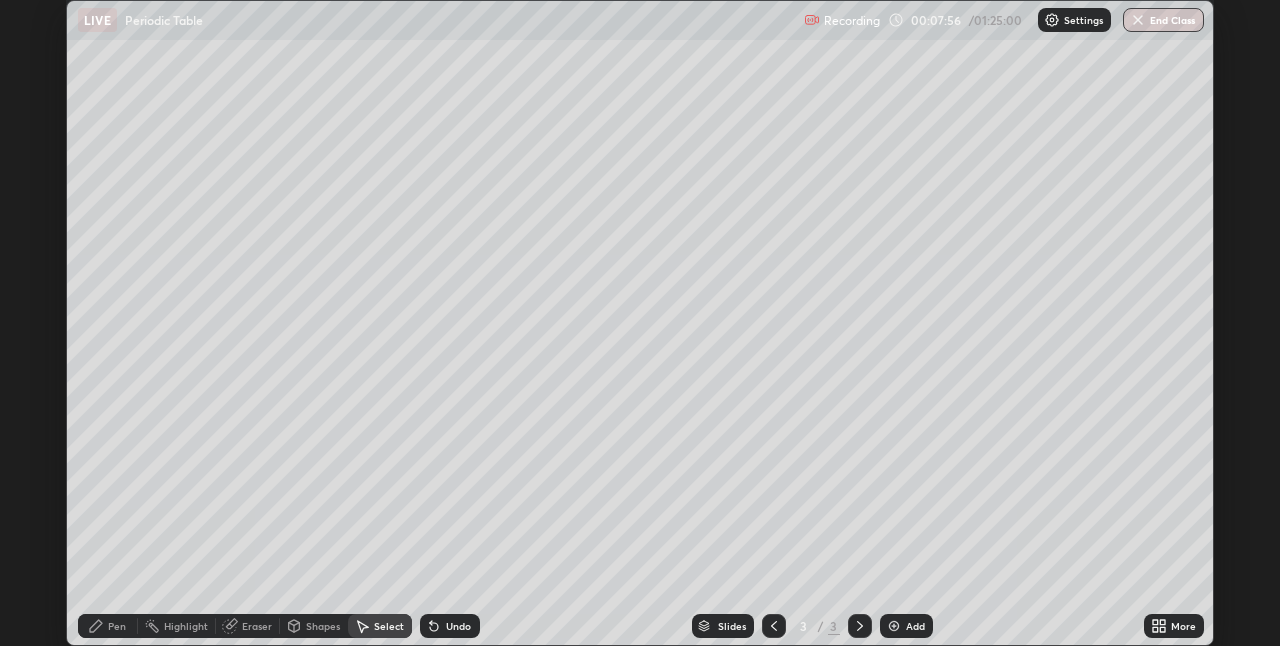 click on "Pen" at bounding box center [117, 626] 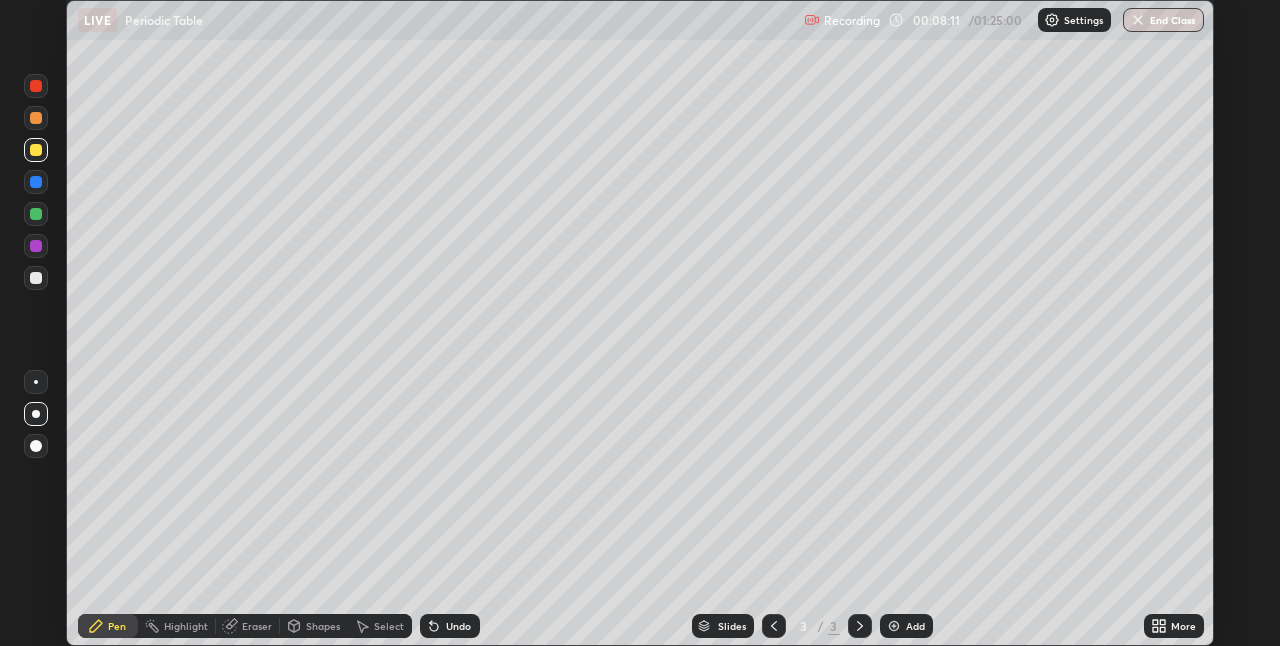 click on "Eraser" at bounding box center [248, 626] 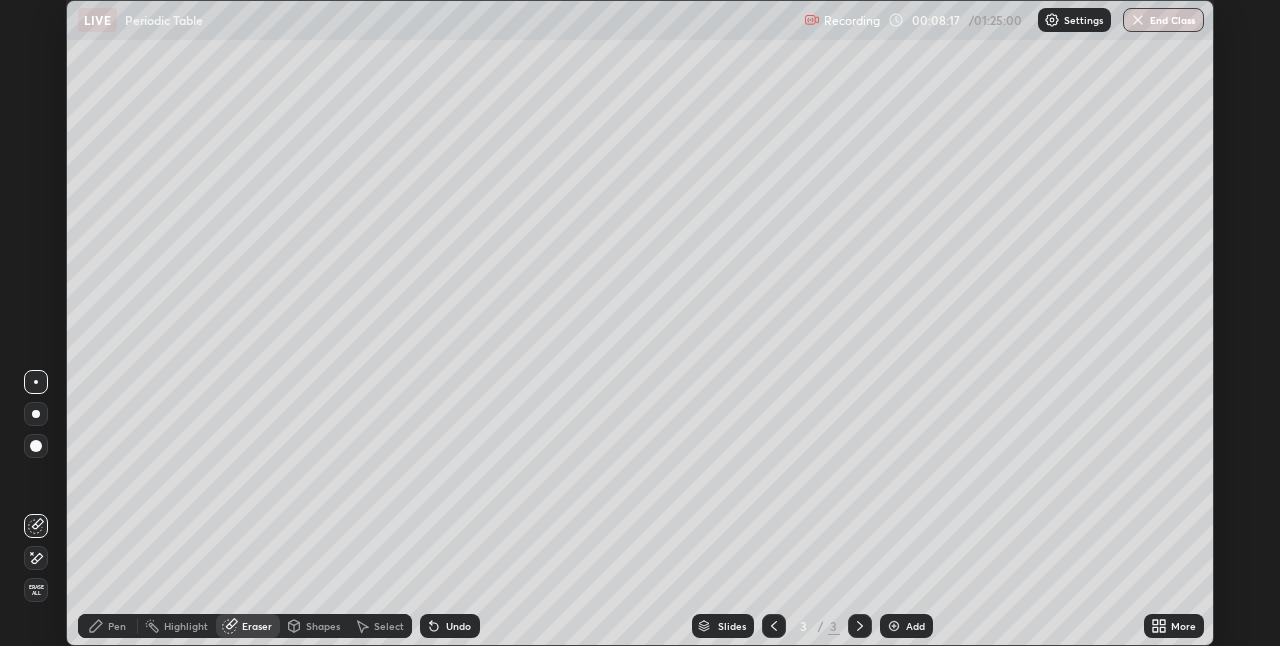 click on "Select" at bounding box center (389, 626) 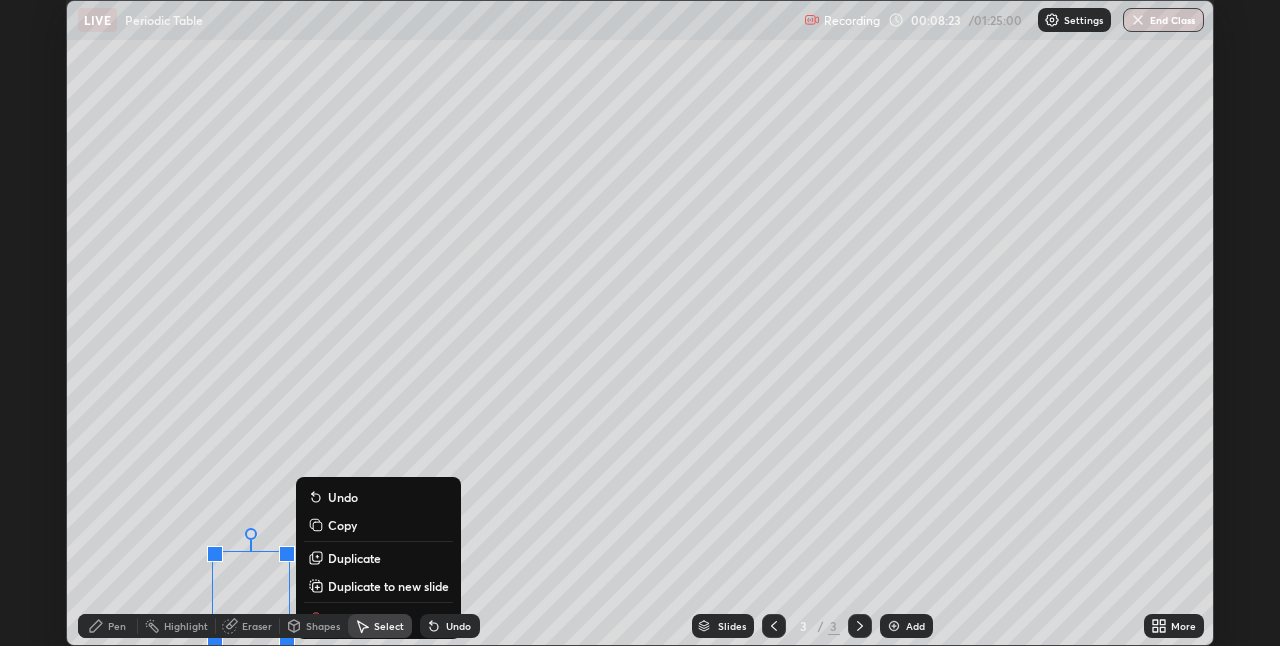 click on "Duplicate" at bounding box center (354, 558) 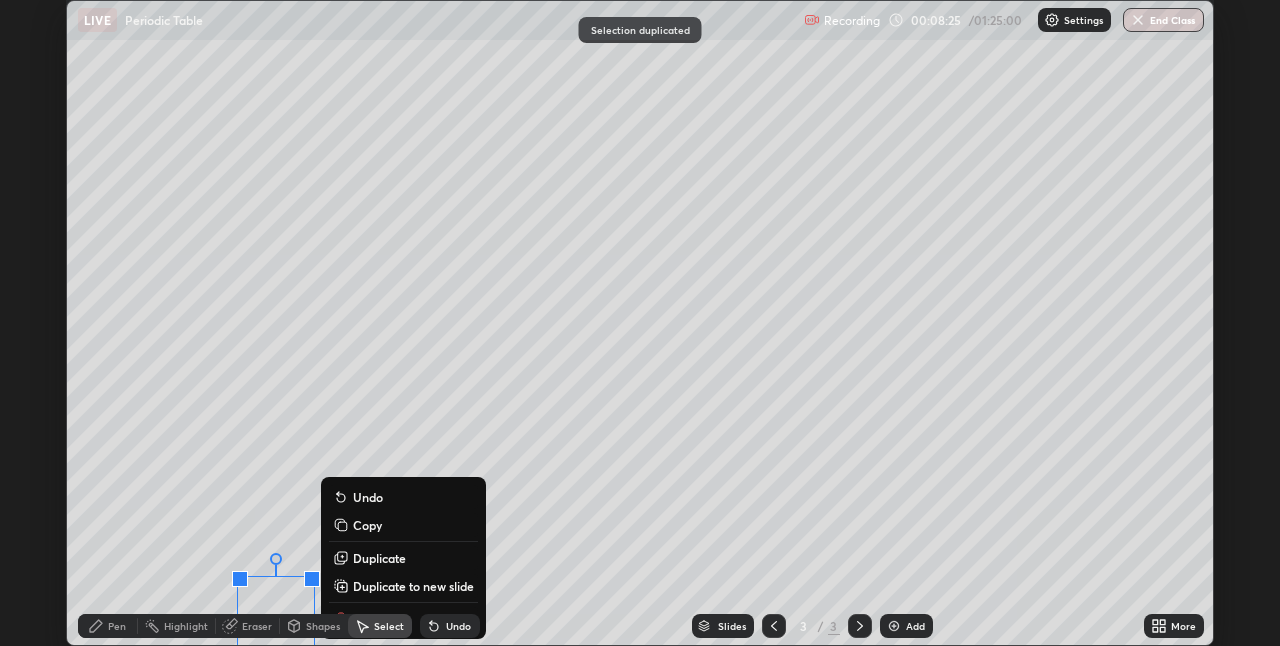 click on "0 ° Undo Copy Duplicate Duplicate to new slide Delete" at bounding box center (640, 323) 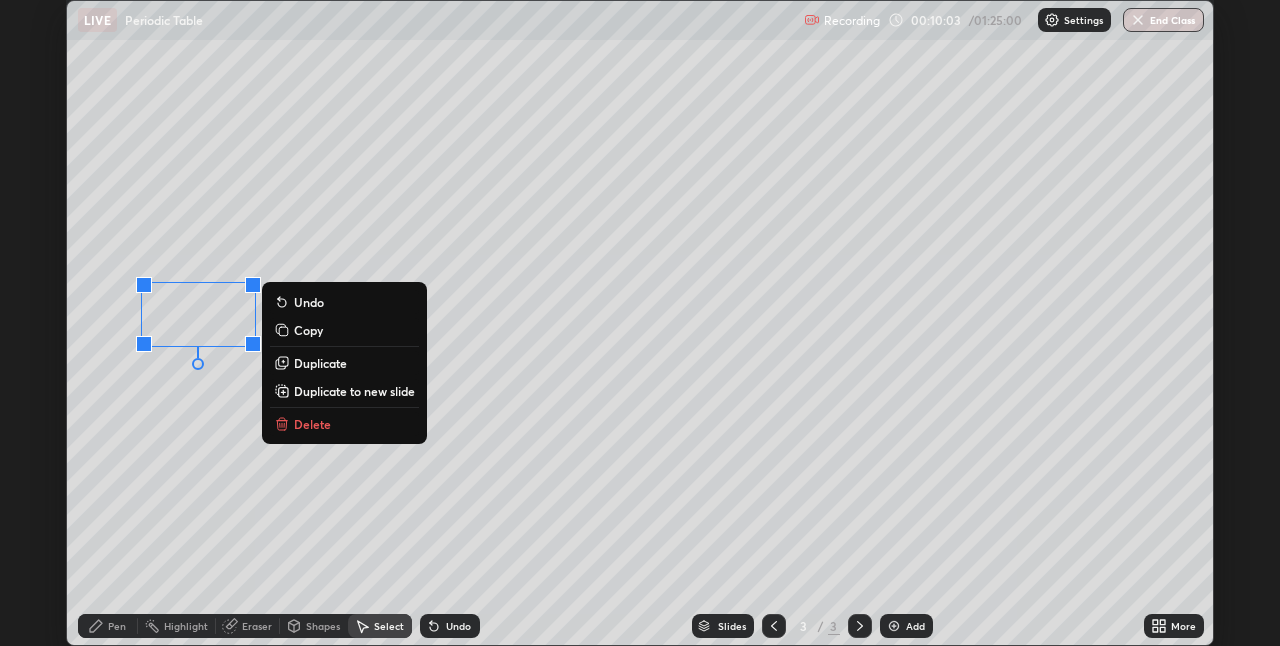 click on "0 ° Undo Copy Duplicate Duplicate to new slide Delete" at bounding box center (640, 323) 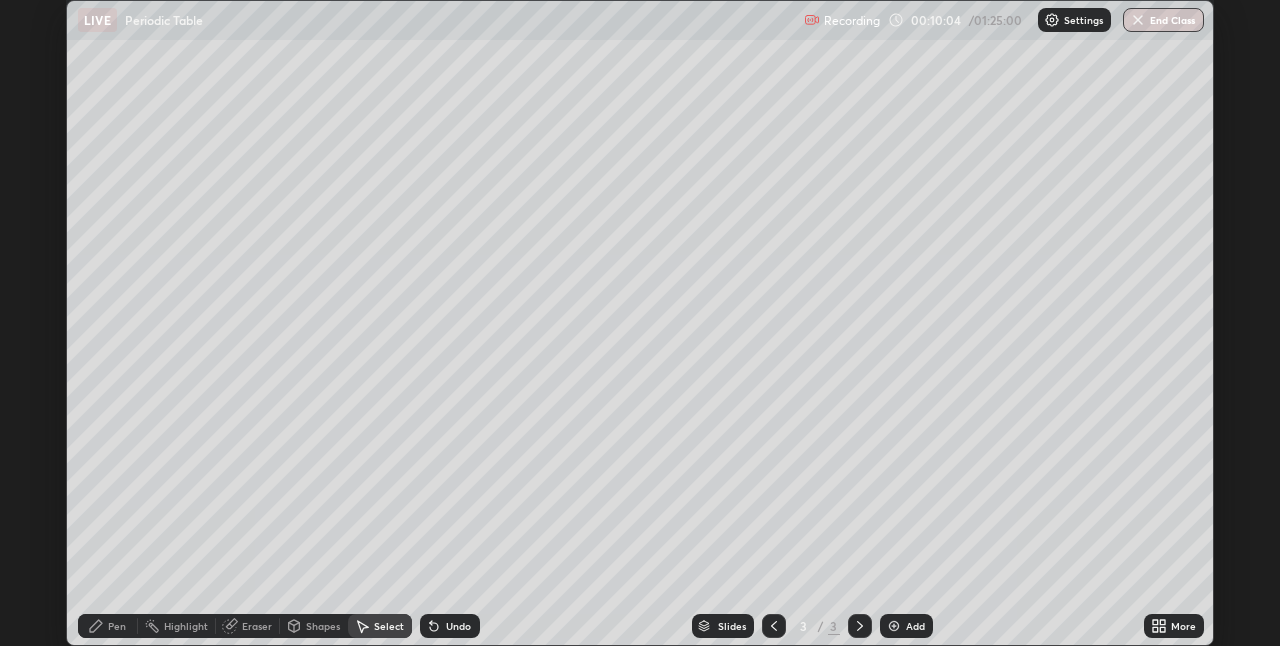 click on "Pen" at bounding box center (117, 626) 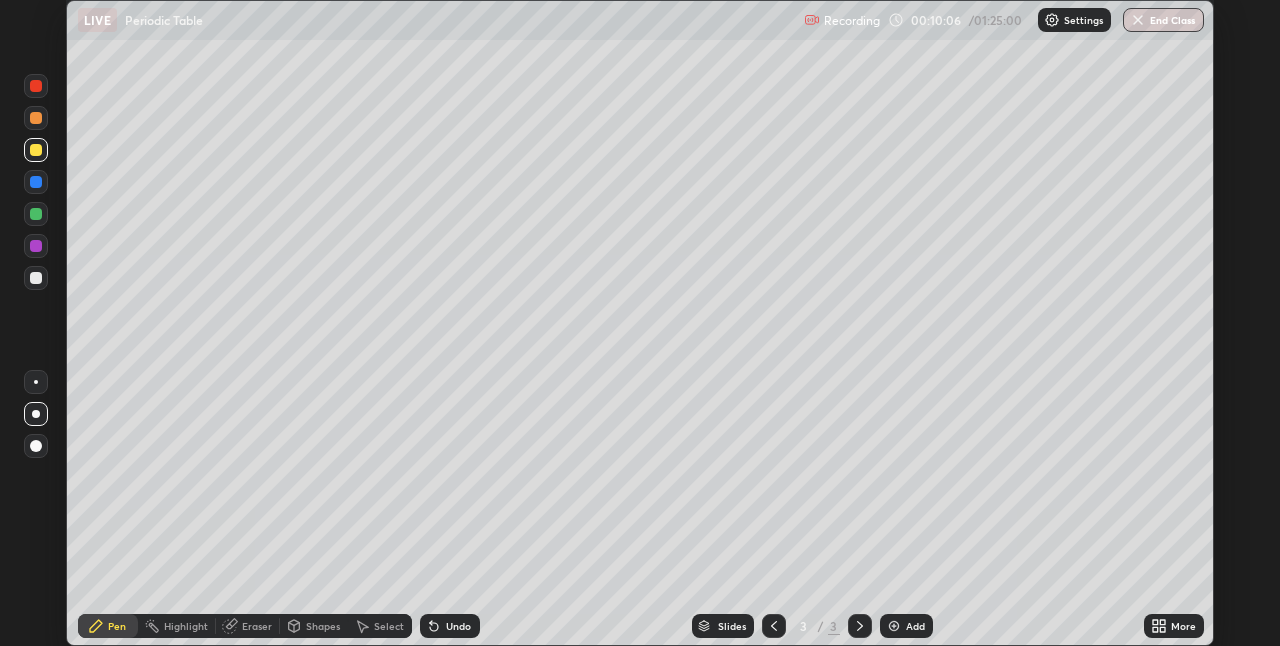 click on "Eraser" at bounding box center [257, 626] 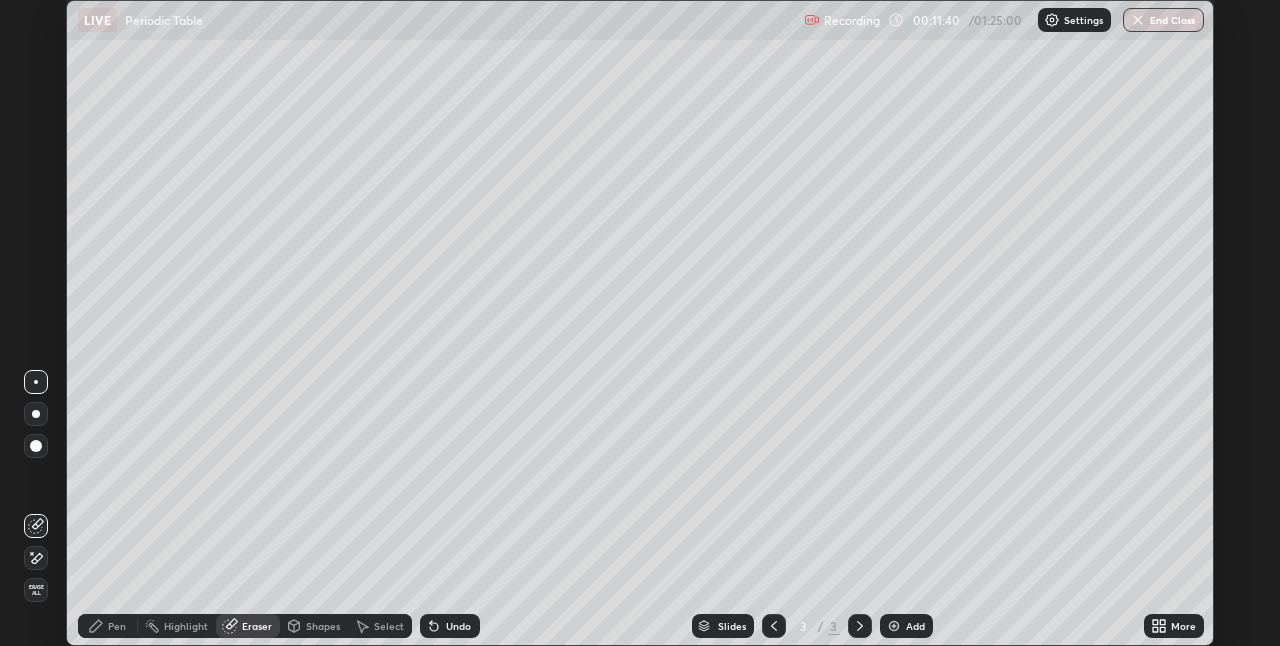 click on "Pen" at bounding box center (117, 626) 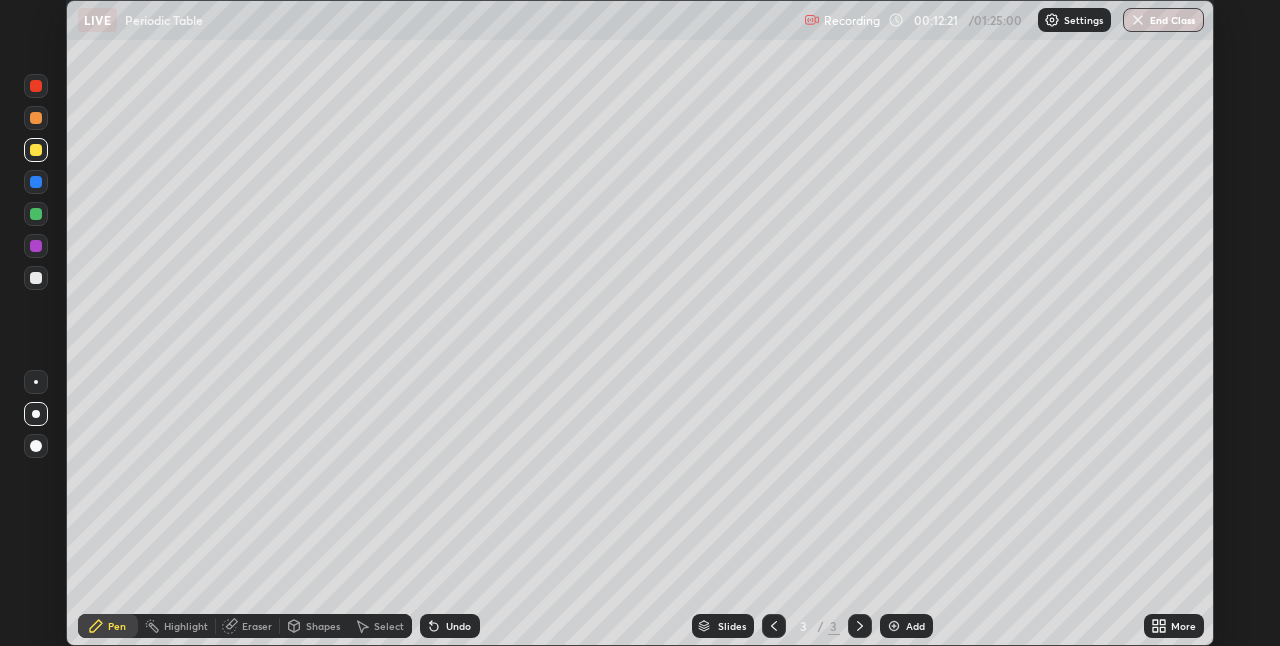 click on "Eraser" at bounding box center (257, 626) 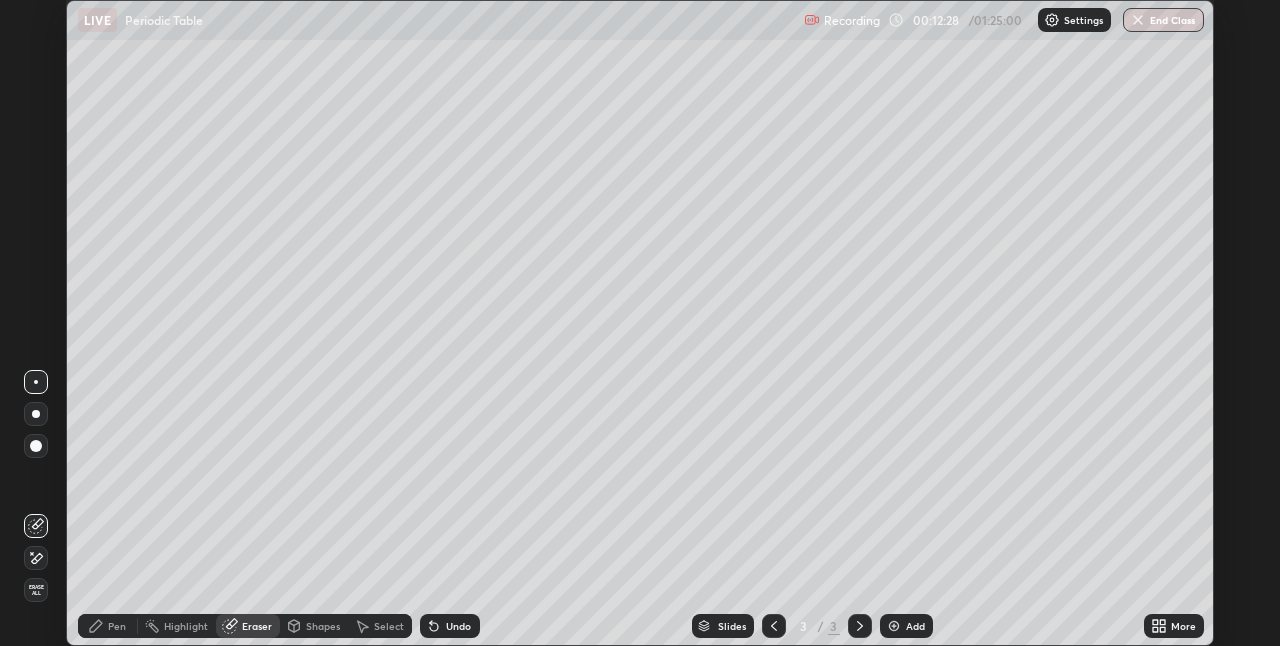 click on "Pen" at bounding box center [108, 626] 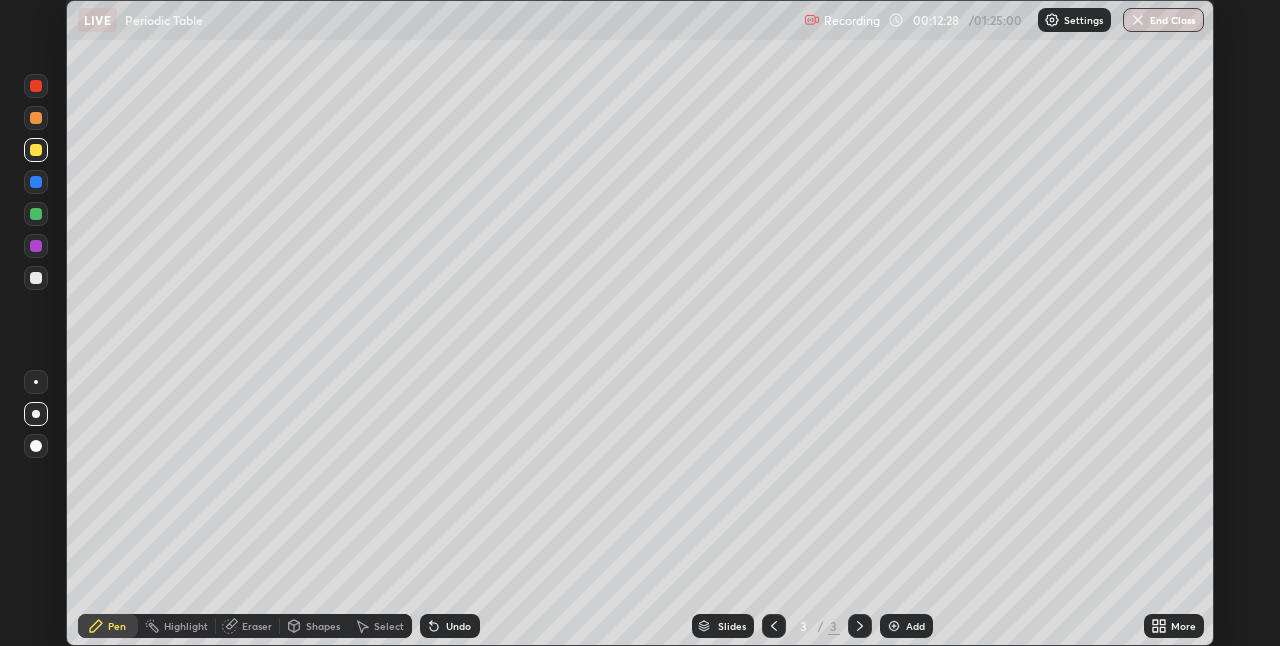 click at bounding box center [36, 278] 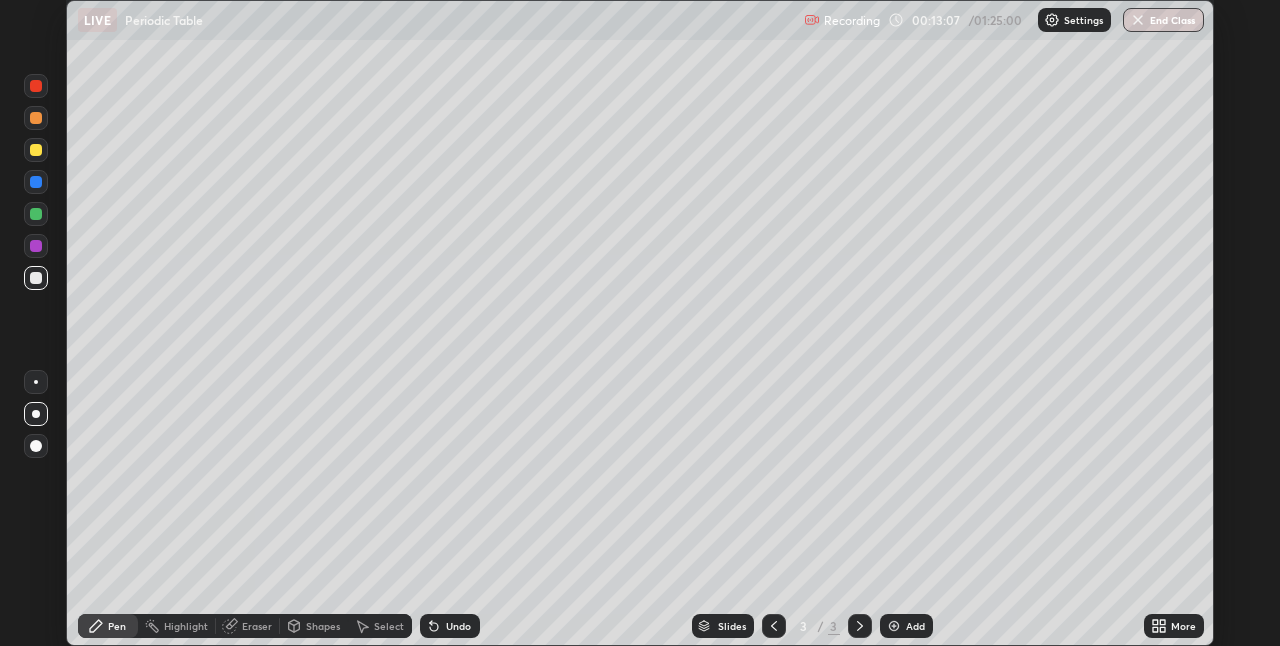 click on "Eraser" at bounding box center [257, 626] 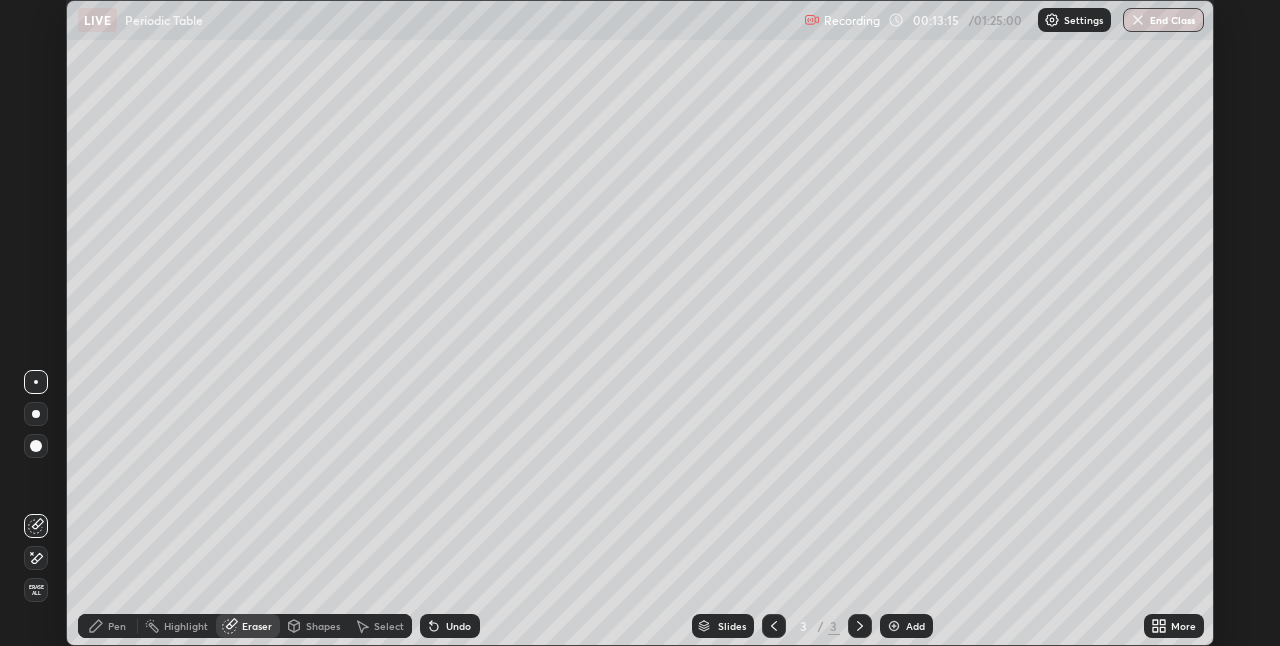 click on "Pen" at bounding box center (108, 626) 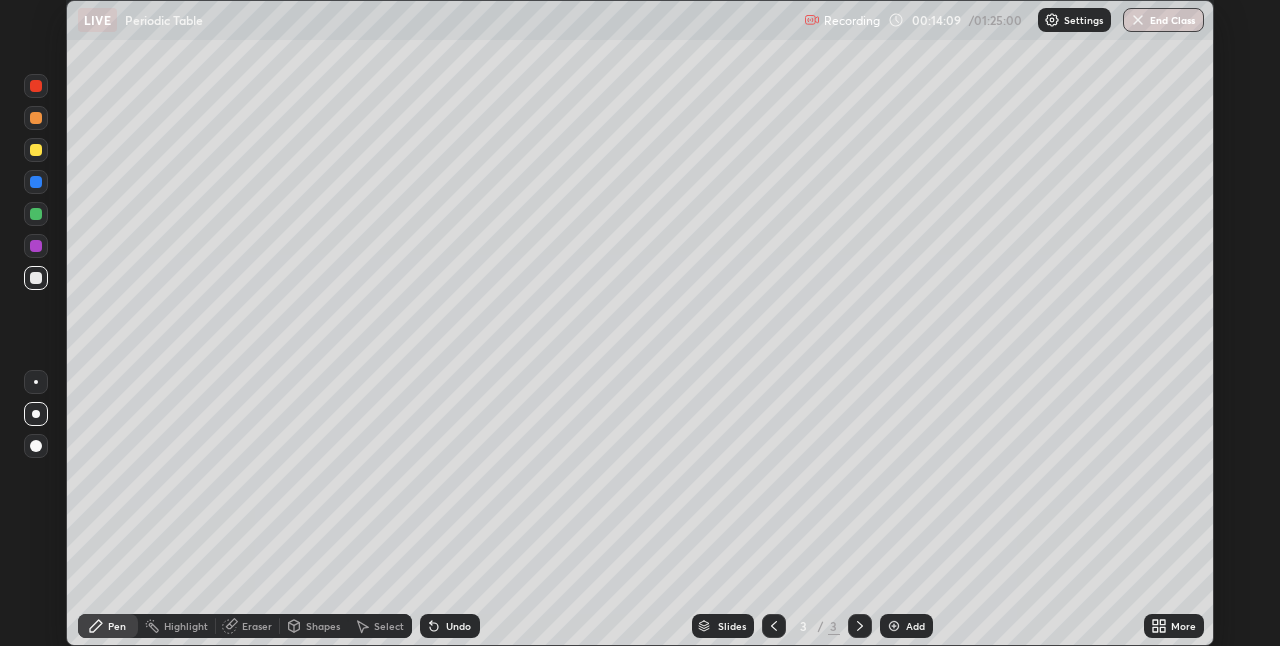 click on "Shapes" at bounding box center [323, 626] 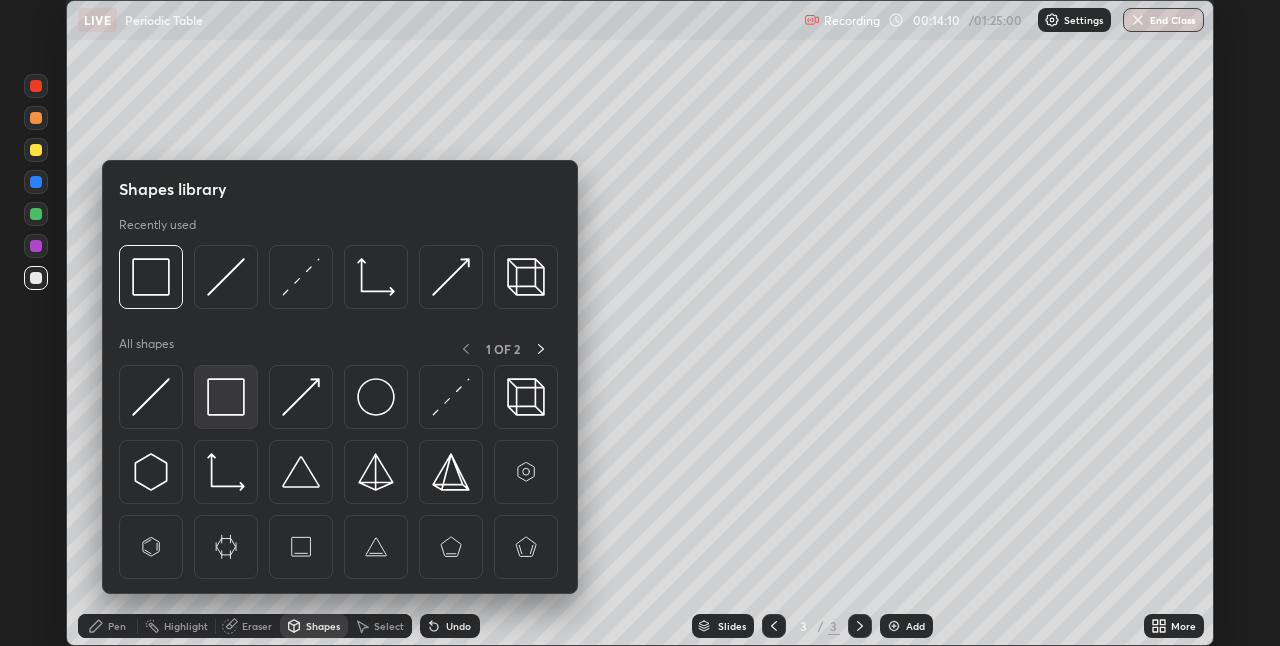 click at bounding box center (226, 397) 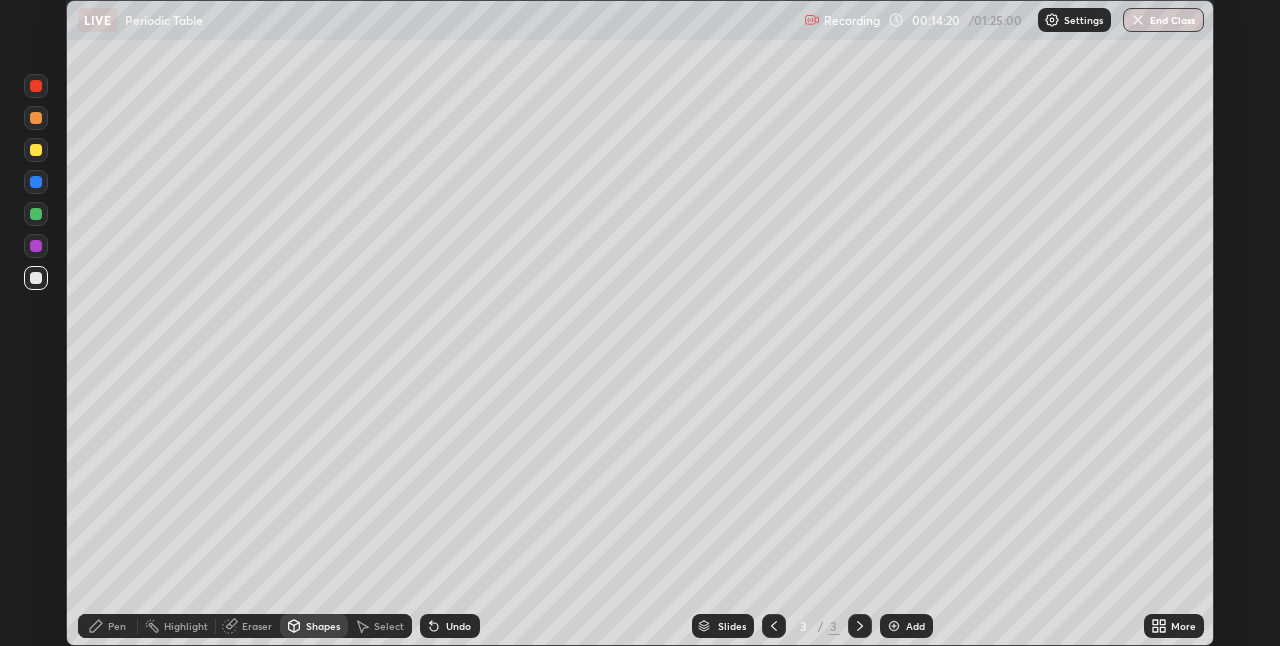click 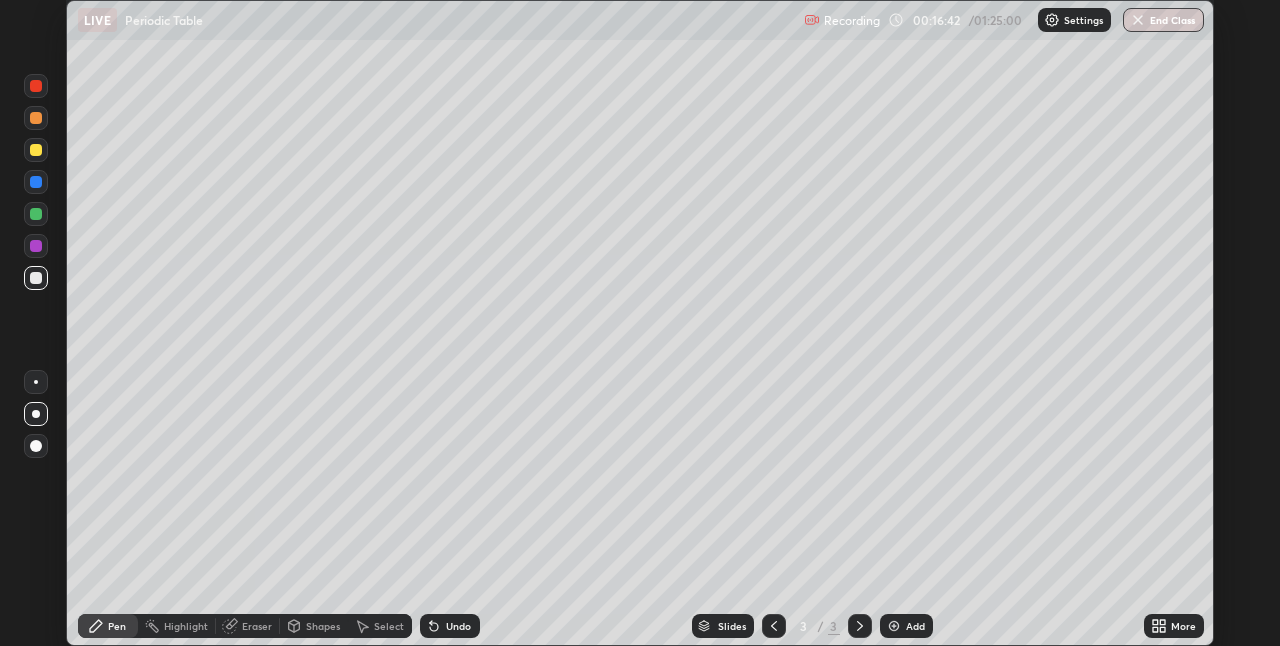 click at bounding box center (894, 626) 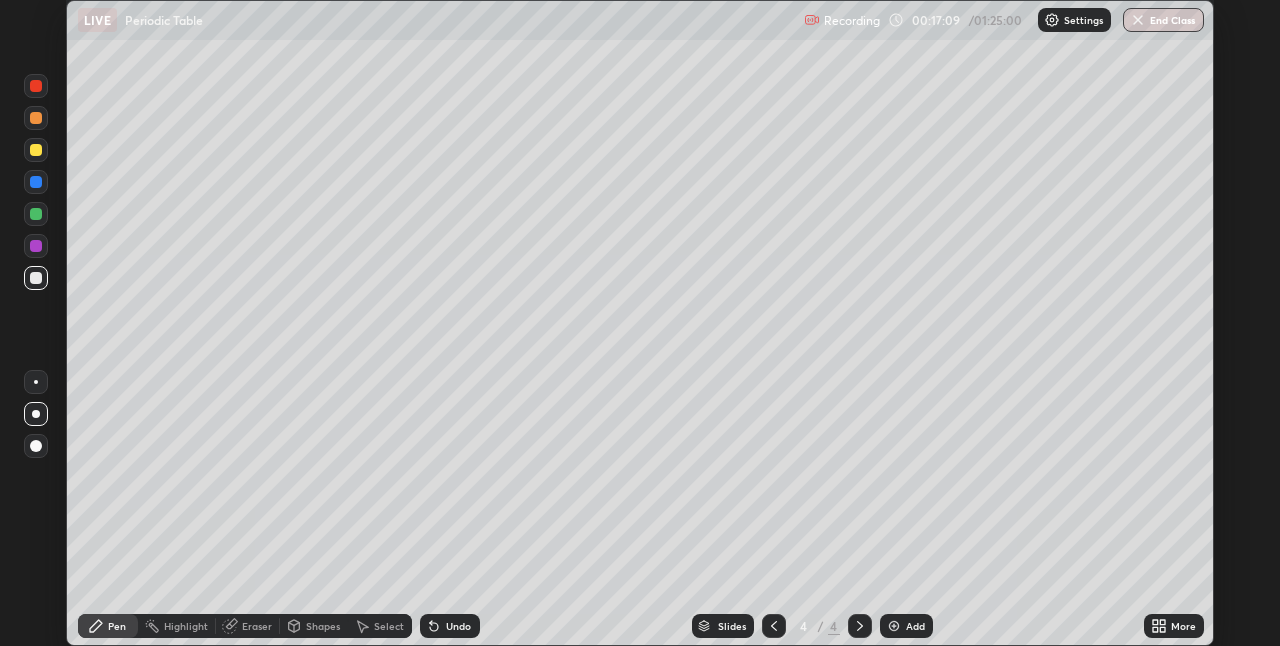 click on "Eraser" at bounding box center (257, 626) 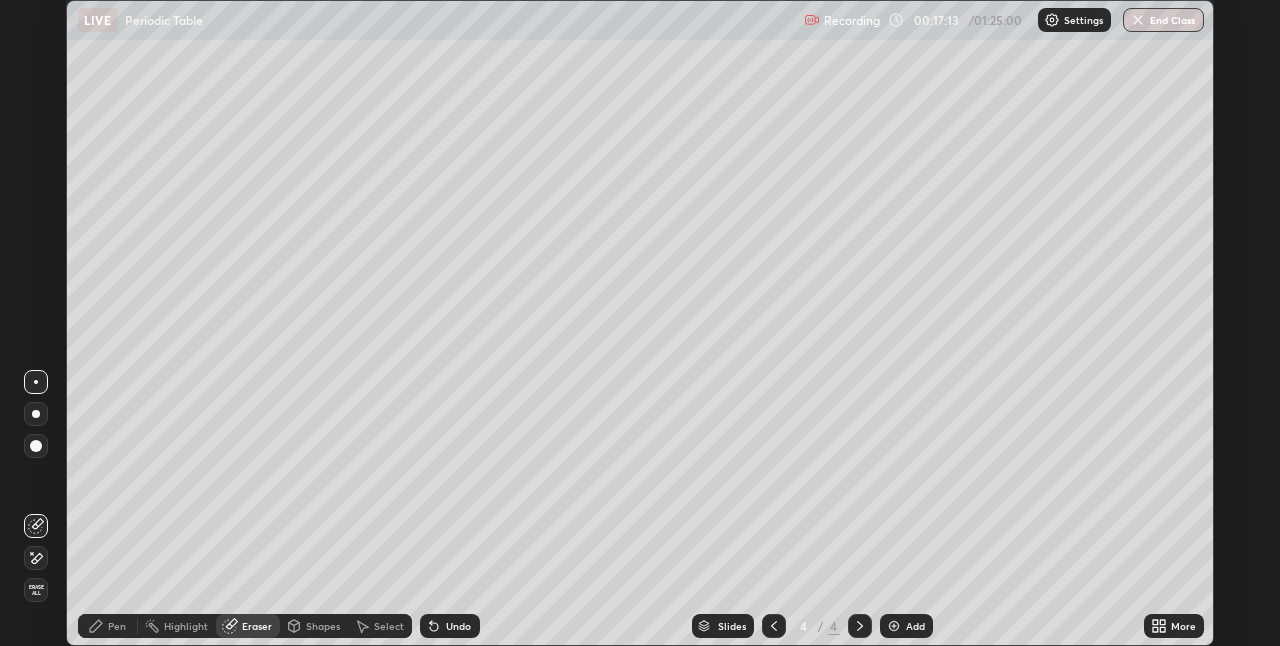 click 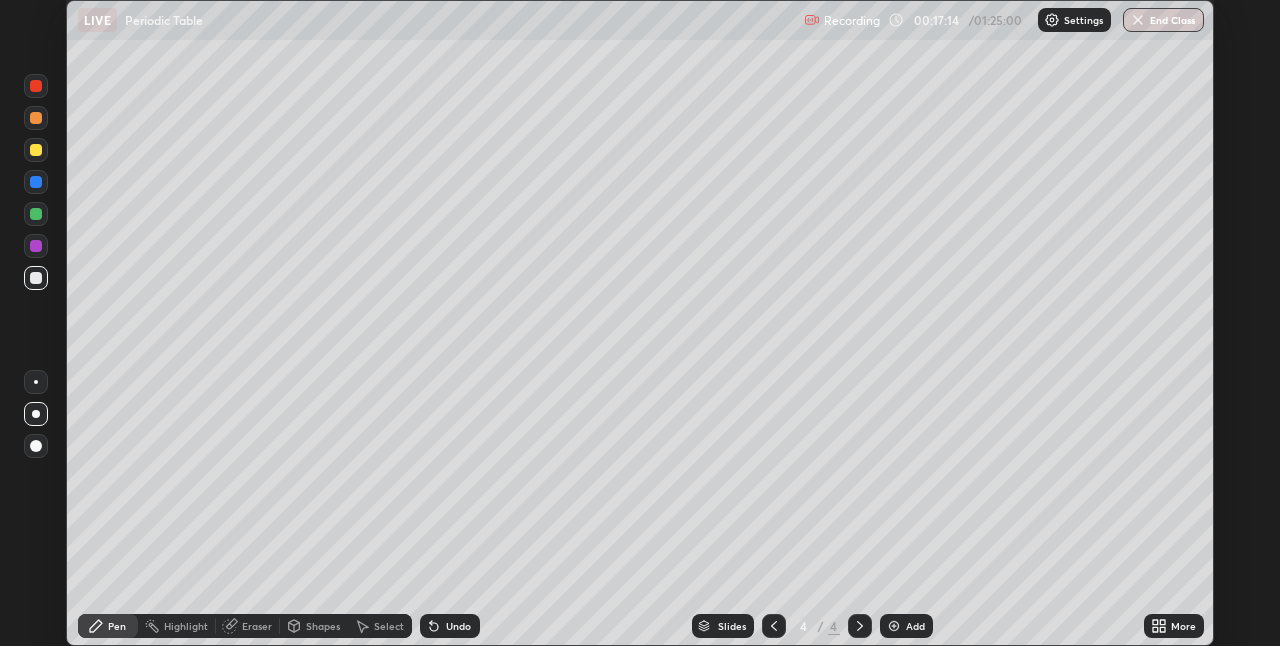 click at bounding box center [36, 150] 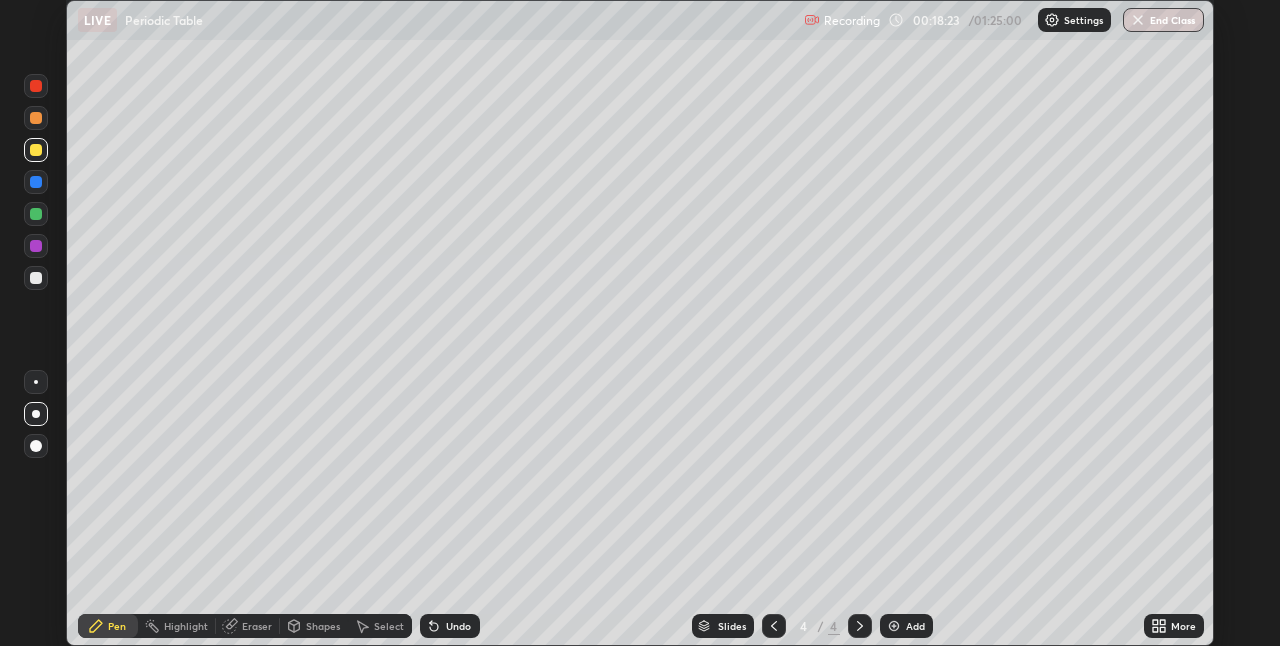 click 